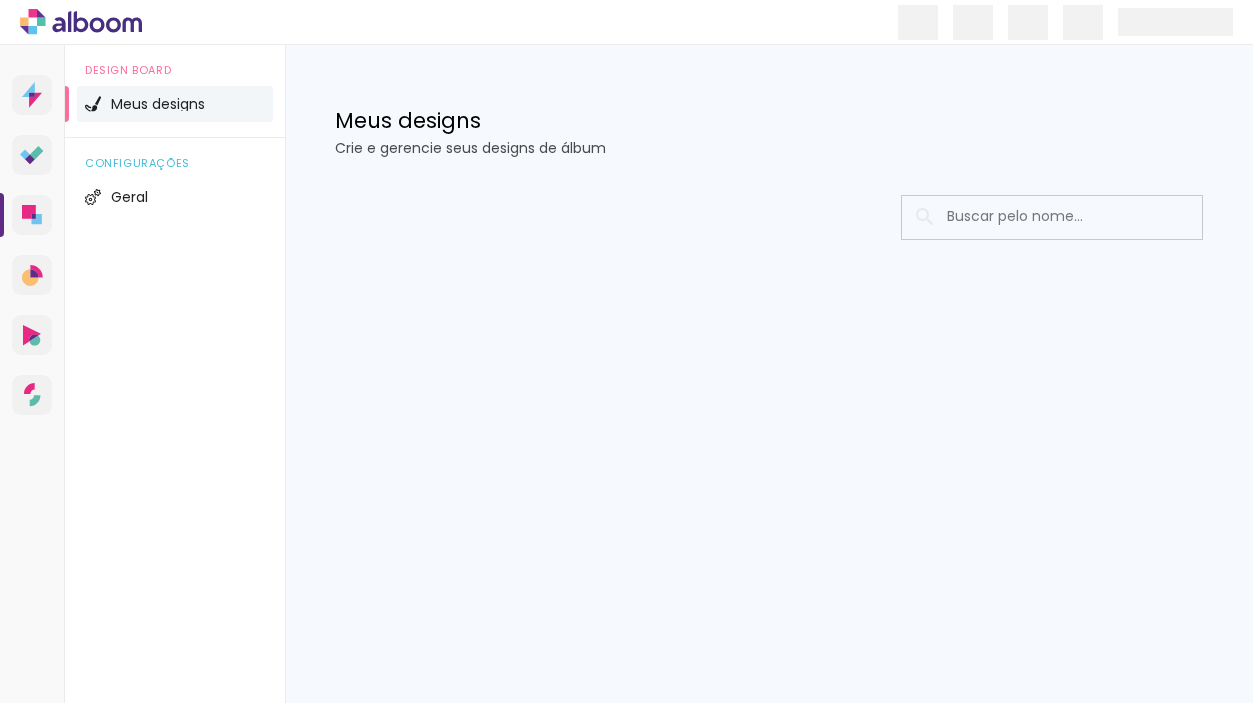 scroll, scrollTop: 0, scrollLeft: 0, axis: both 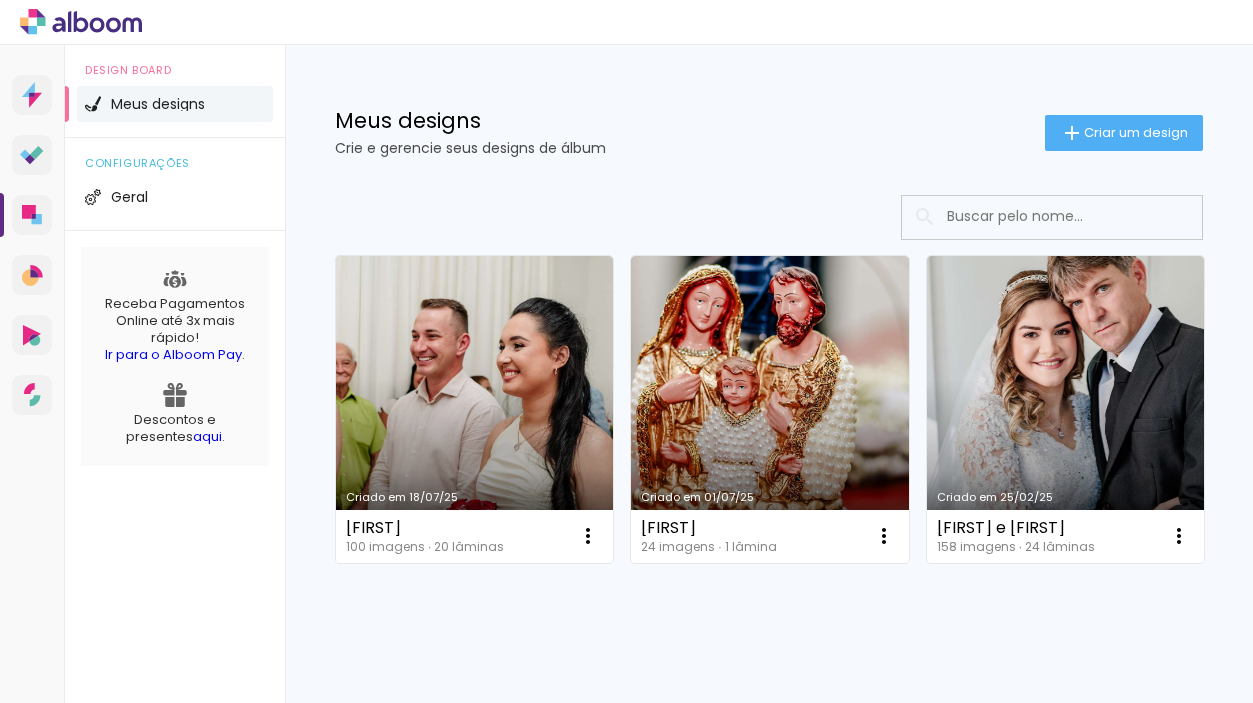 click on "Criado em 18/07/25" at bounding box center [474, 409] 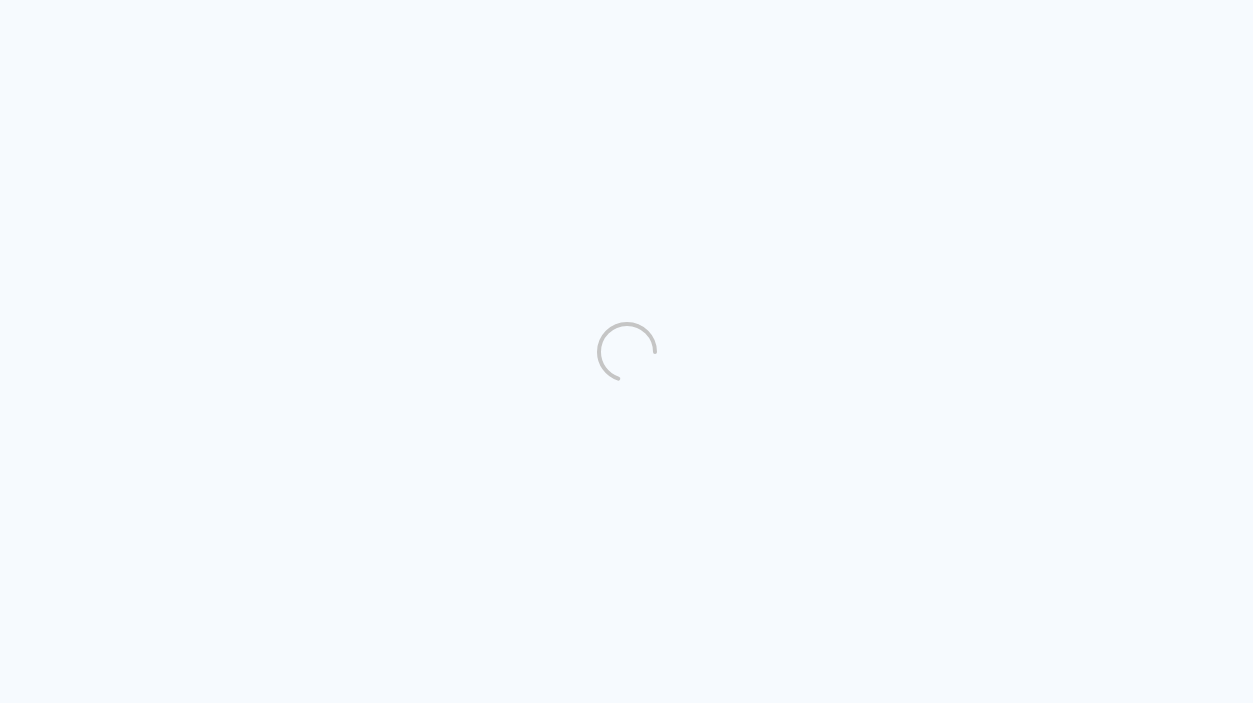 scroll, scrollTop: 0, scrollLeft: 0, axis: both 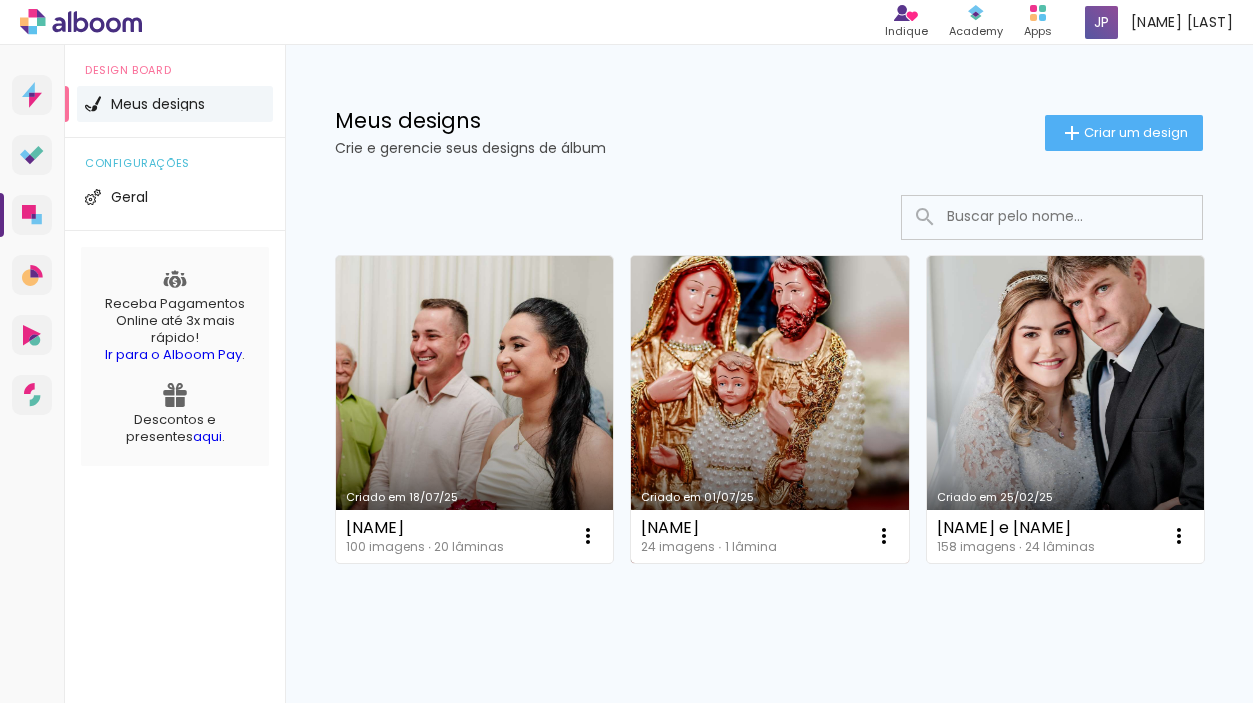 click on "Criado em 01/07/25" at bounding box center (769, 409) 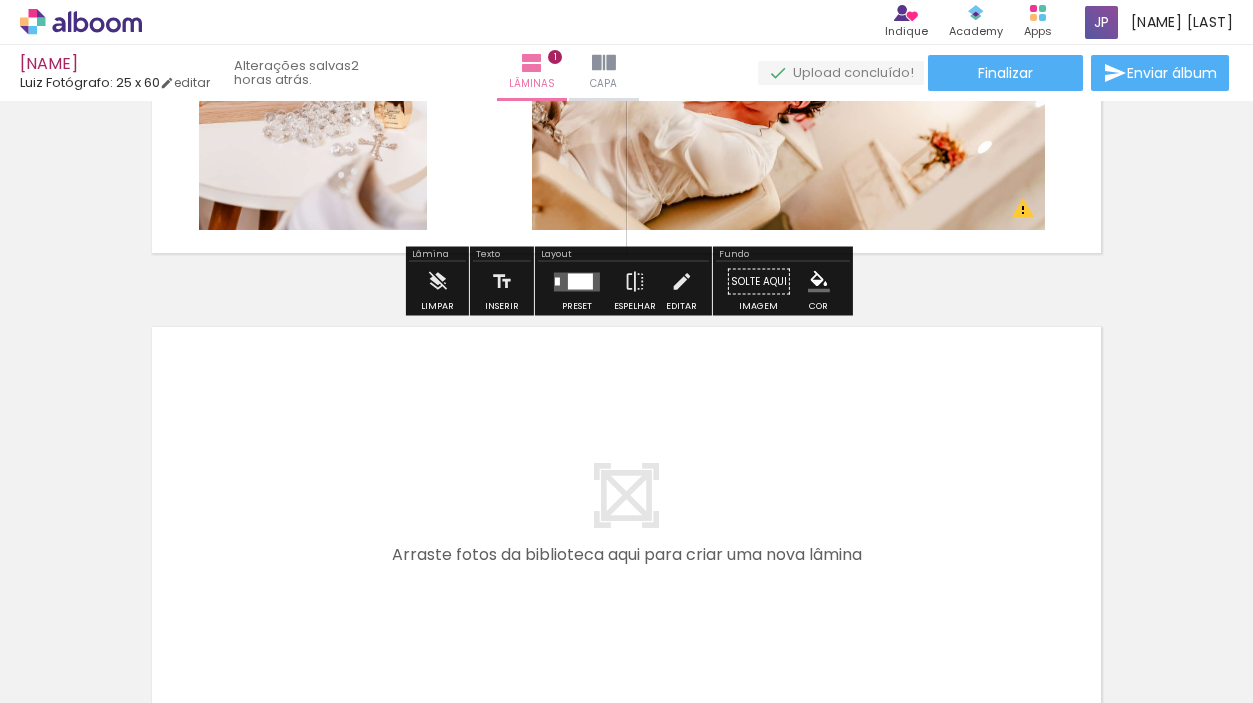 scroll, scrollTop: 336, scrollLeft: 0, axis: vertical 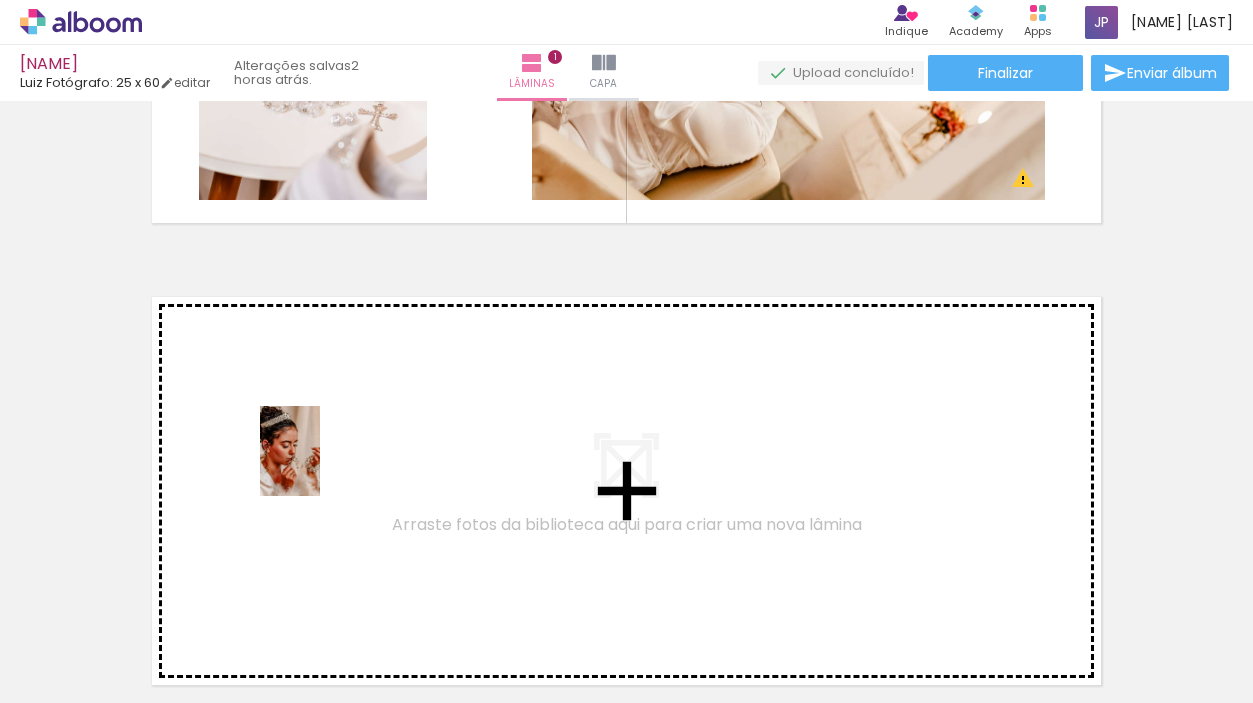 drag, startPoint x: 422, startPoint y: 661, endPoint x: 320, endPoint y: 466, distance: 220.0659 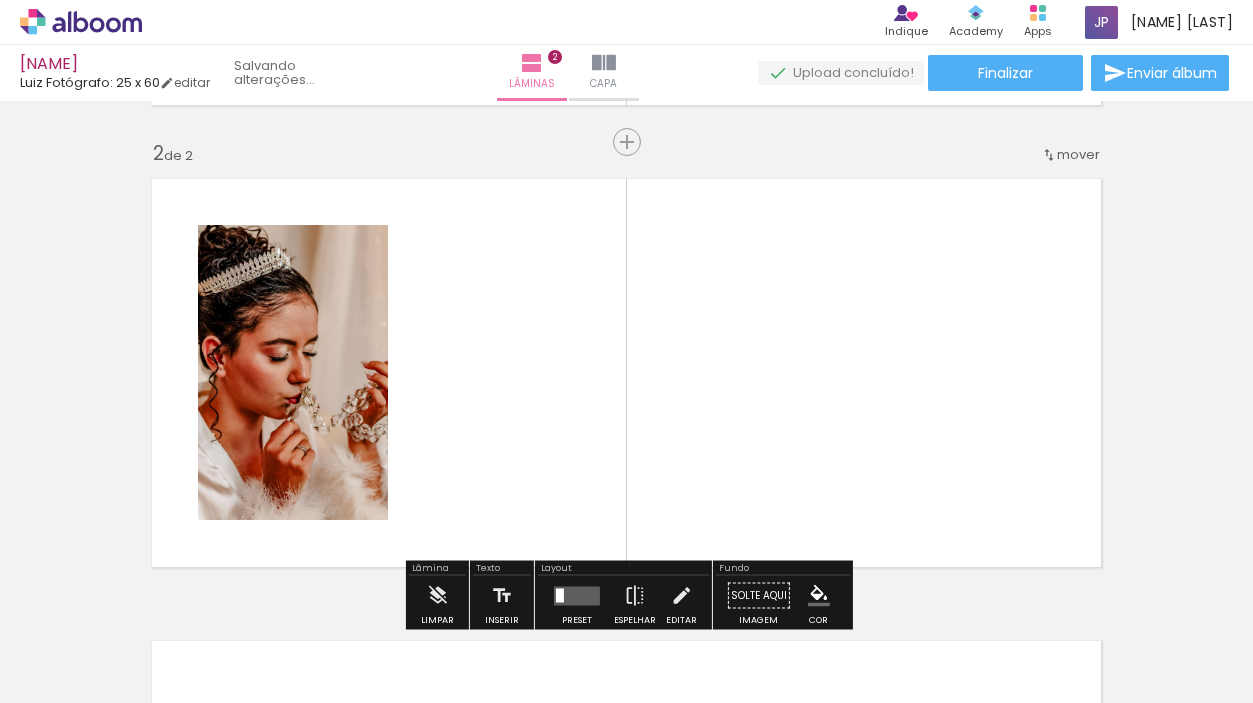 scroll, scrollTop: 487, scrollLeft: 0, axis: vertical 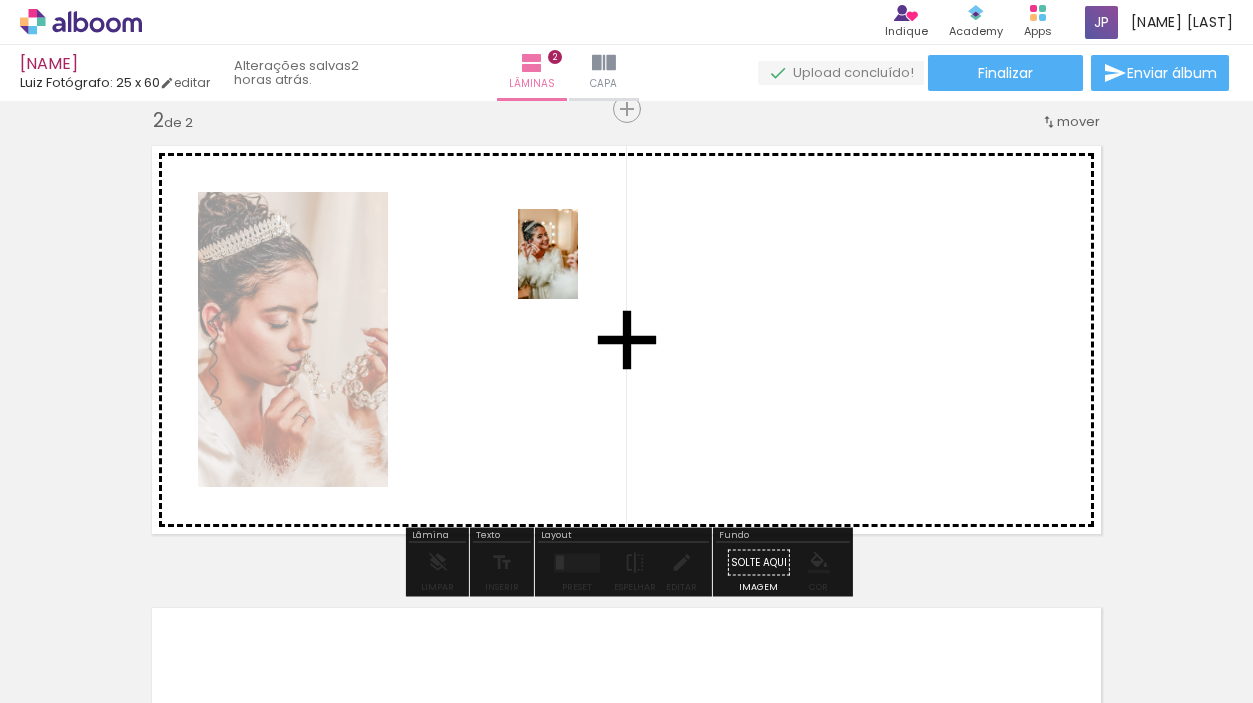 drag, startPoint x: 534, startPoint y: 625, endPoint x: 578, endPoint y: 269, distance: 358.7088 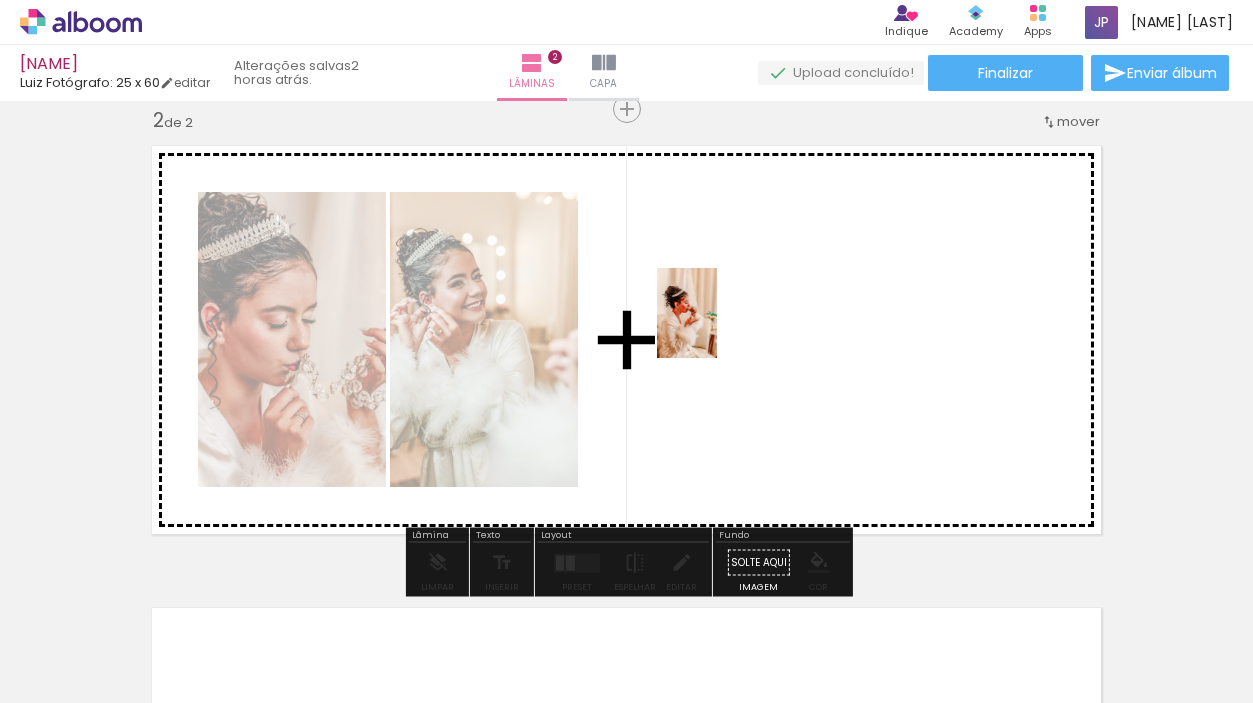 drag, startPoint x: 651, startPoint y: 642, endPoint x: 717, endPoint y: 328, distance: 320.86133 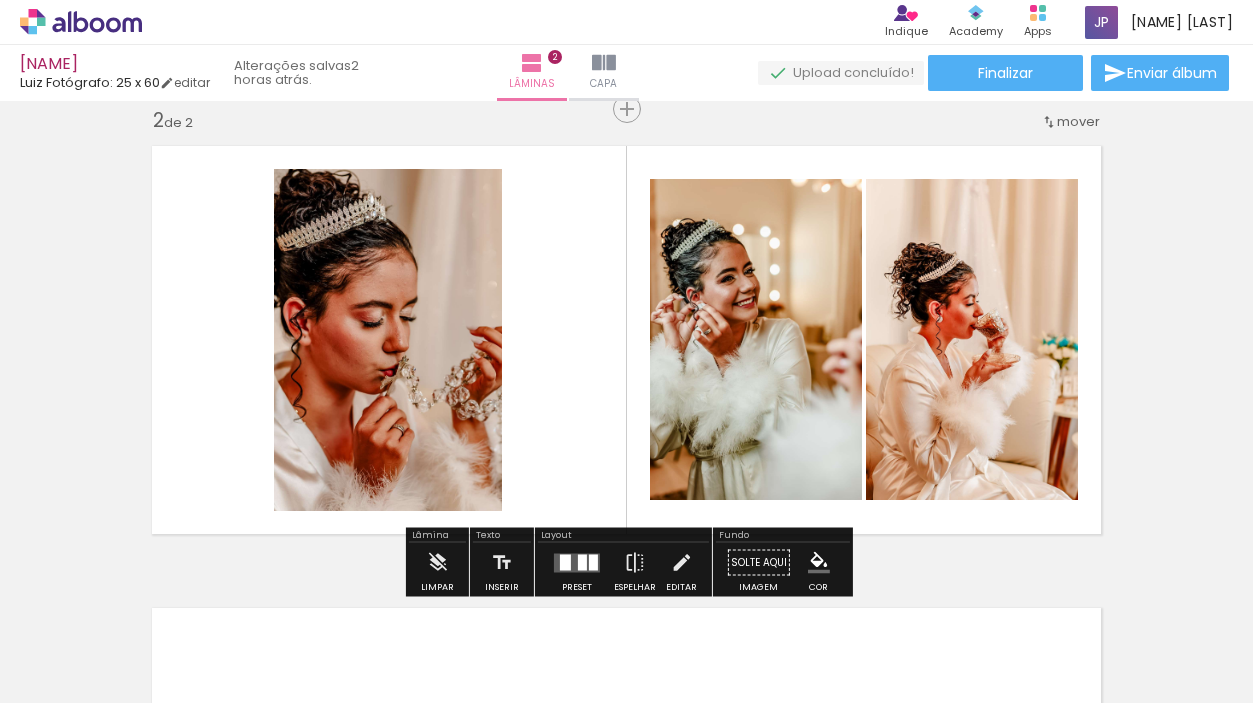scroll, scrollTop: 0, scrollLeft: 16, axis: horizontal 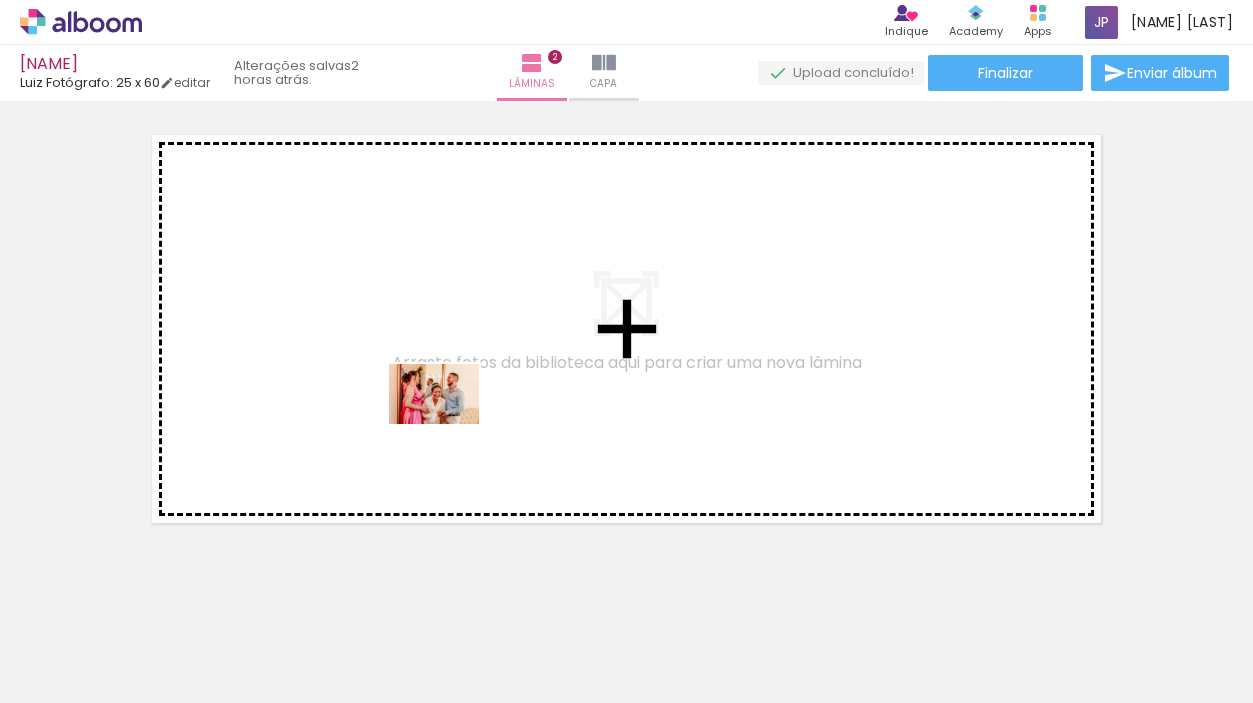drag, startPoint x: 752, startPoint y: 652, endPoint x: 449, endPoint y: 424, distance: 379.20047 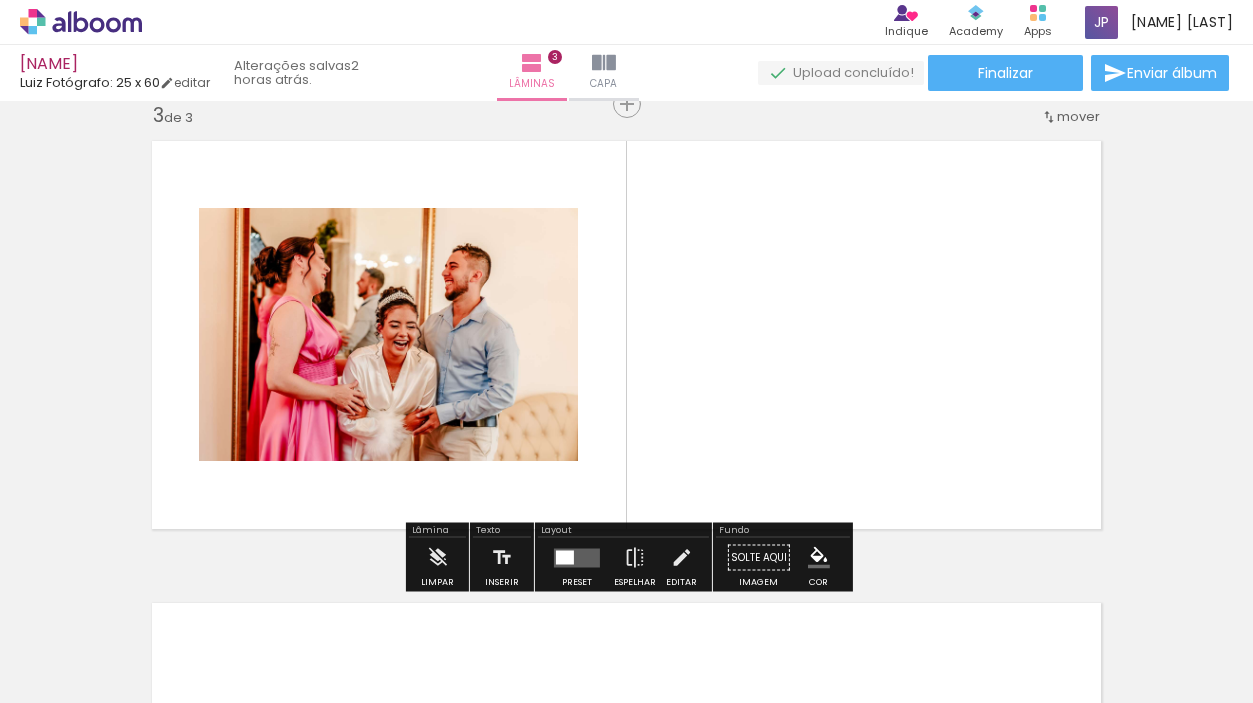 scroll, scrollTop: 949, scrollLeft: 0, axis: vertical 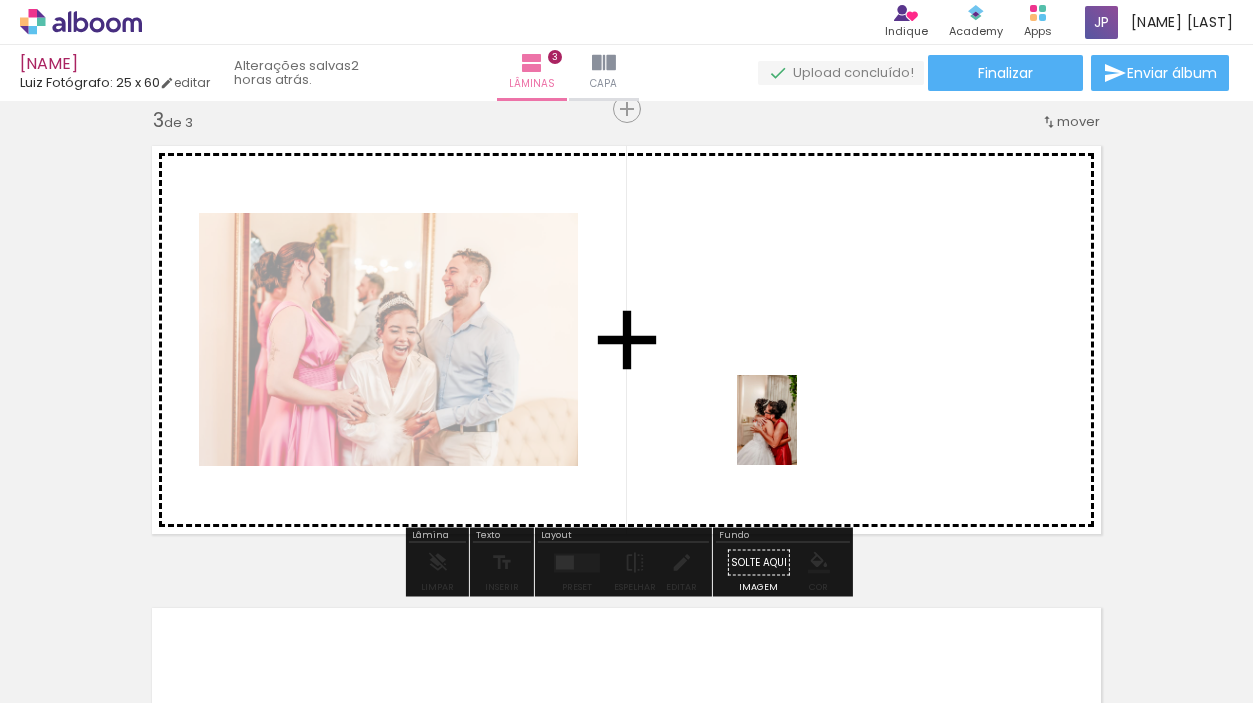 drag, startPoint x: 817, startPoint y: 644, endPoint x: 797, endPoint y: 435, distance: 209.95476 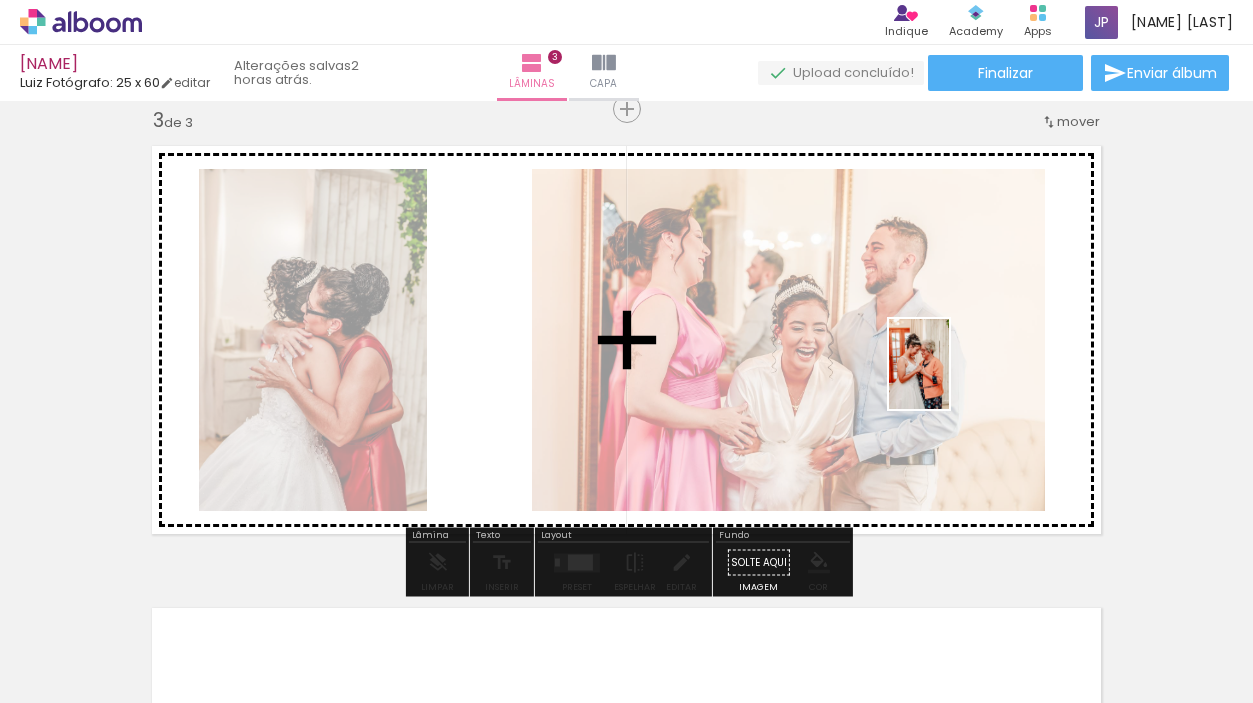 drag, startPoint x: 898, startPoint y: 629, endPoint x: 949, endPoint y: 379, distance: 255.14897 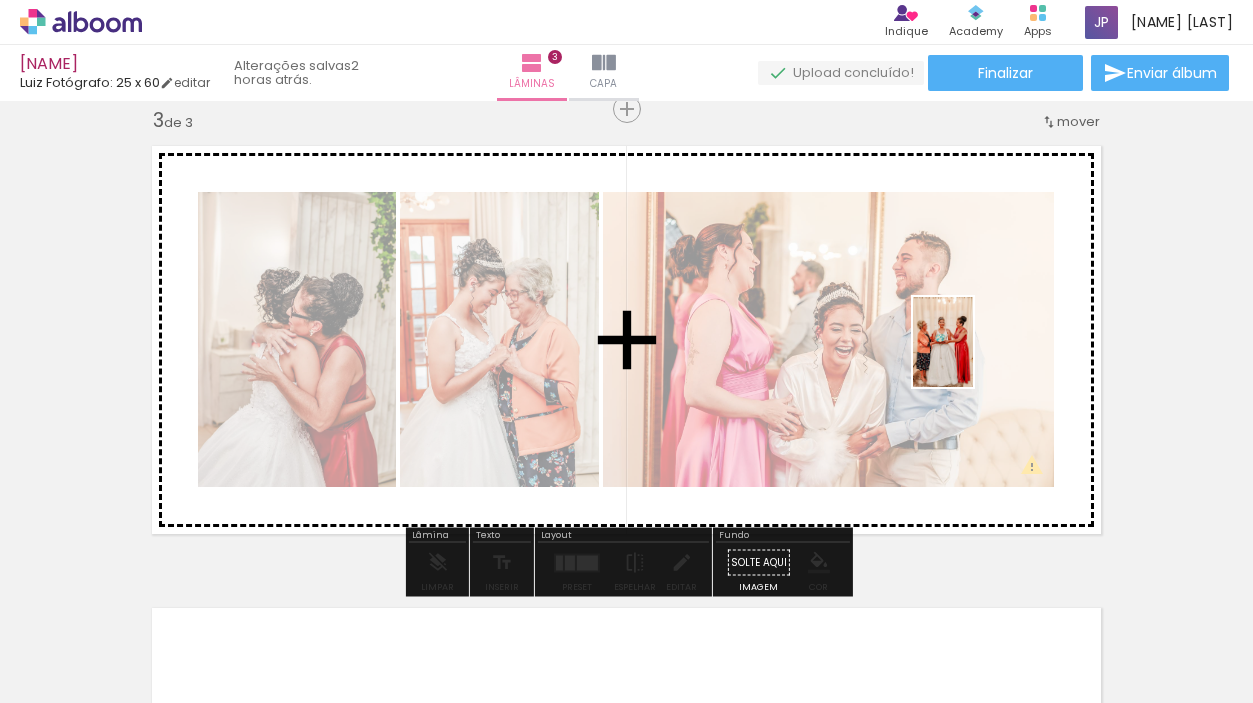 drag, startPoint x: 1158, startPoint y: 661, endPoint x: 973, endPoint y: 357, distance: 355.86655 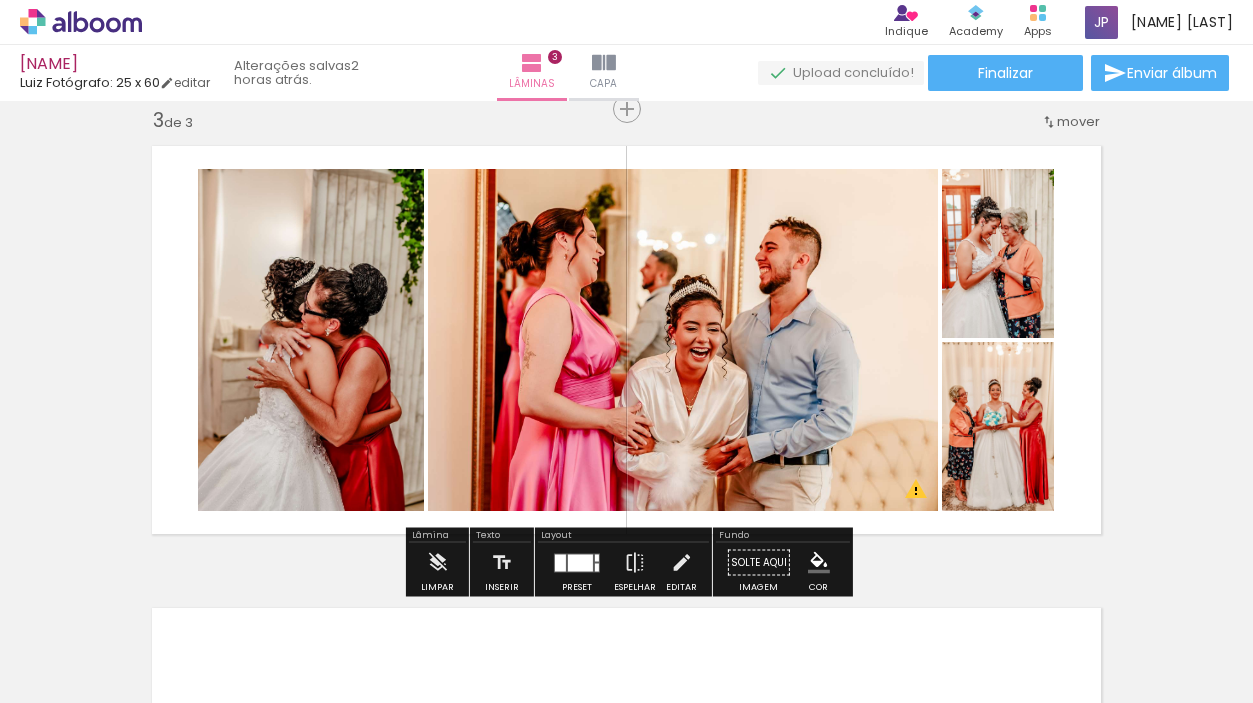 scroll, scrollTop: 0, scrollLeft: 572, axis: horizontal 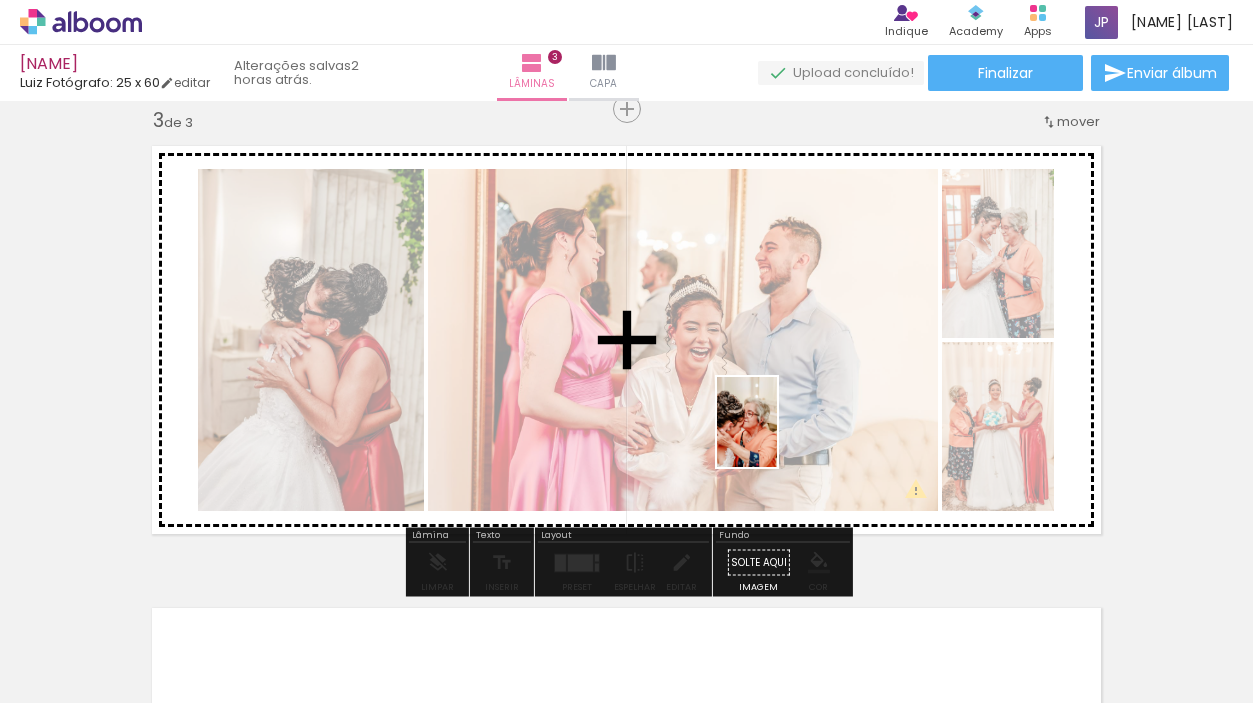 drag, startPoint x: 737, startPoint y: 658, endPoint x: 777, endPoint y: 437, distance: 224.59074 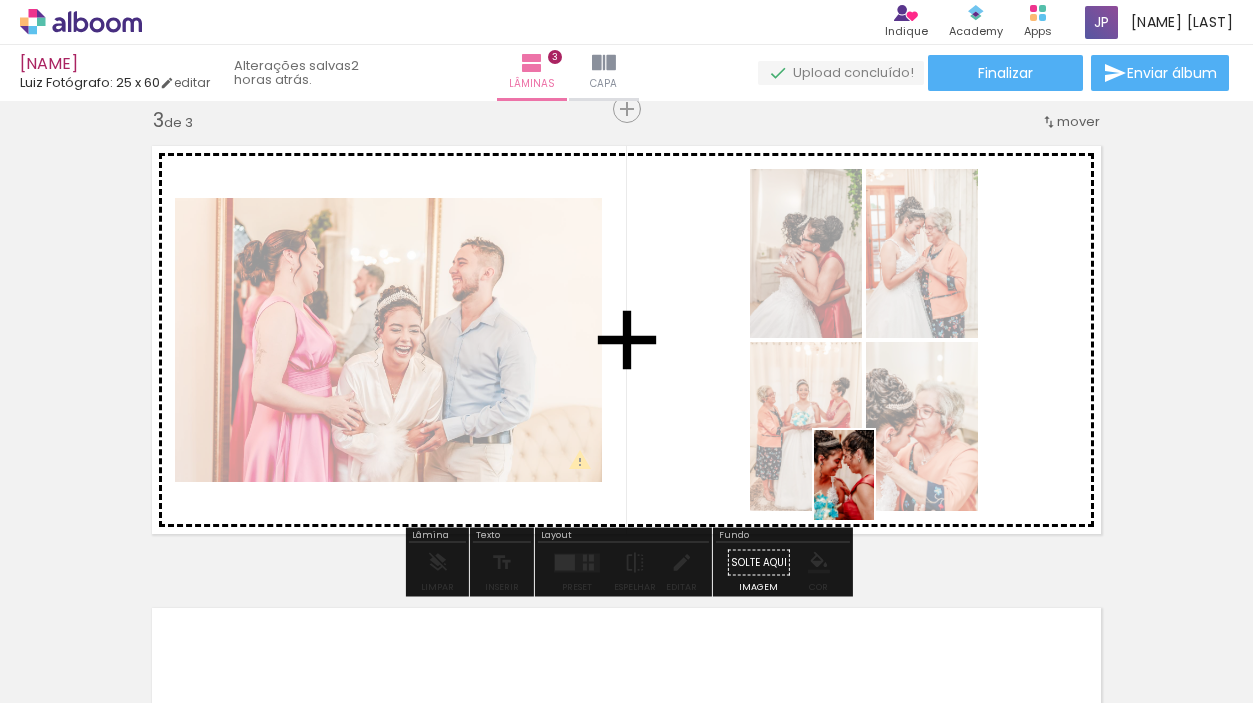 drag, startPoint x: 864, startPoint y: 677, endPoint x: 874, endPoint y: 490, distance: 187.26718 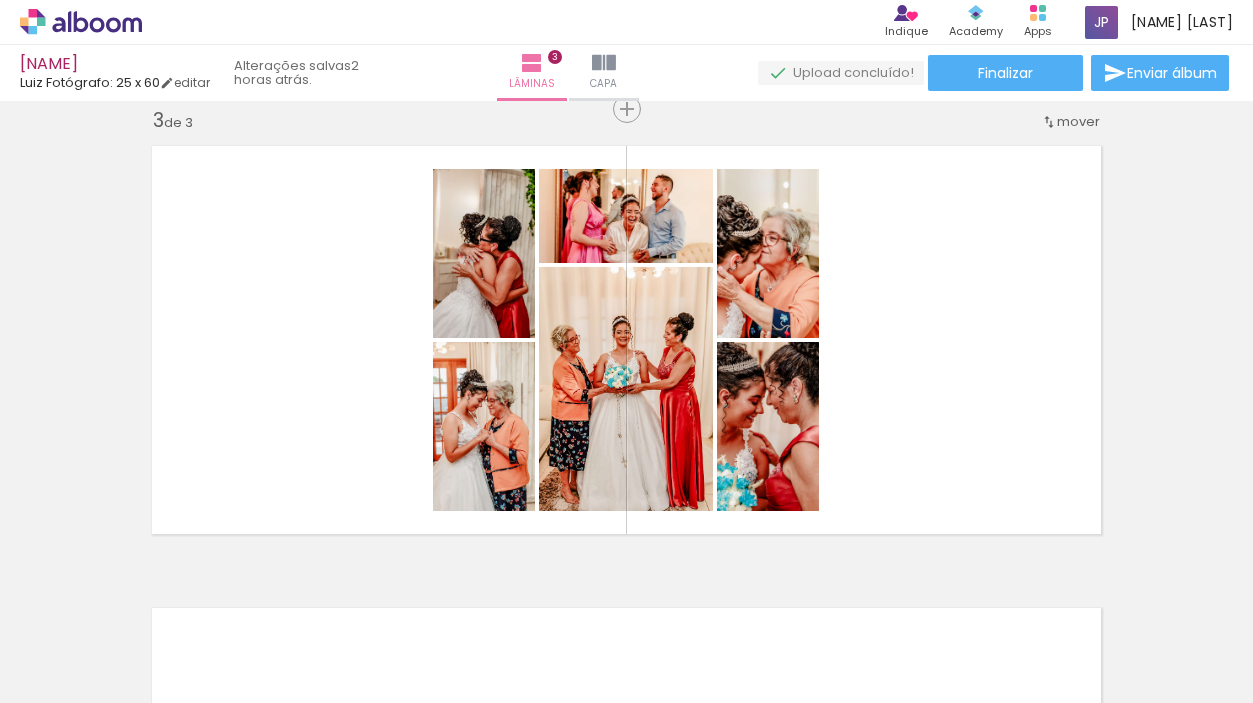 scroll, scrollTop: 0, scrollLeft: 1209, axis: horizontal 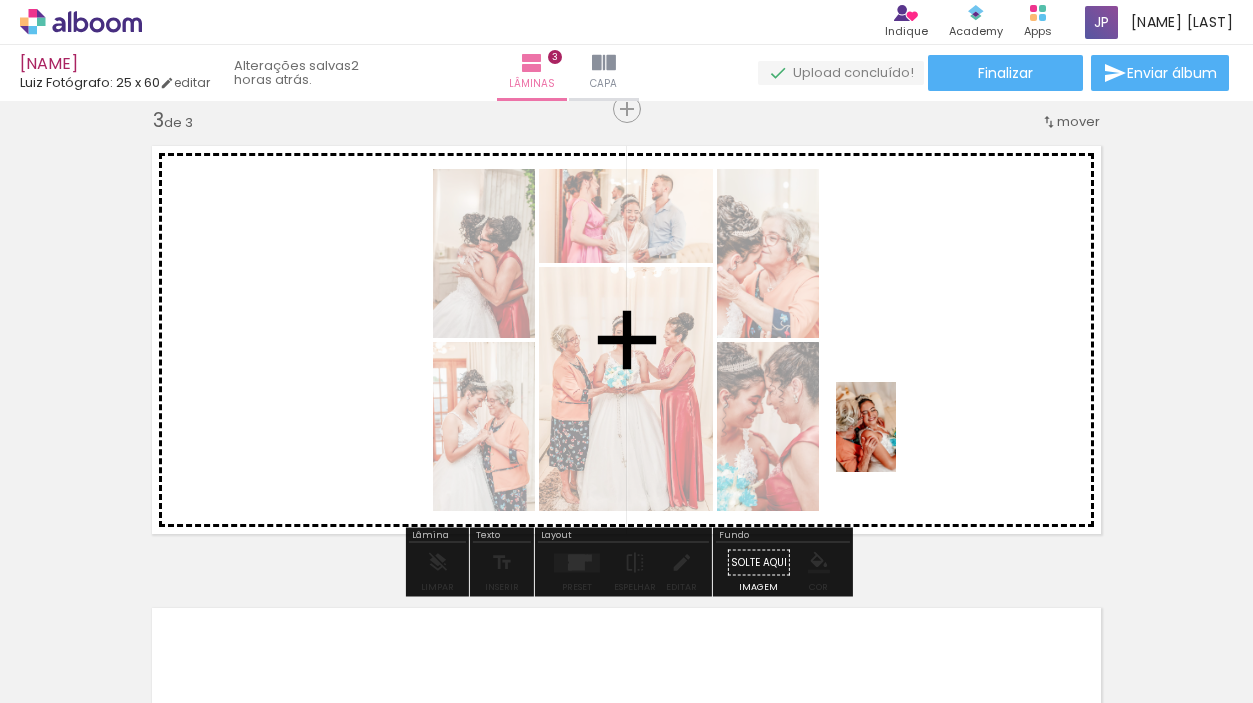 drag, startPoint x: 701, startPoint y: 630, endPoint x: 896, endPoint y: 442, distance: 270.86713 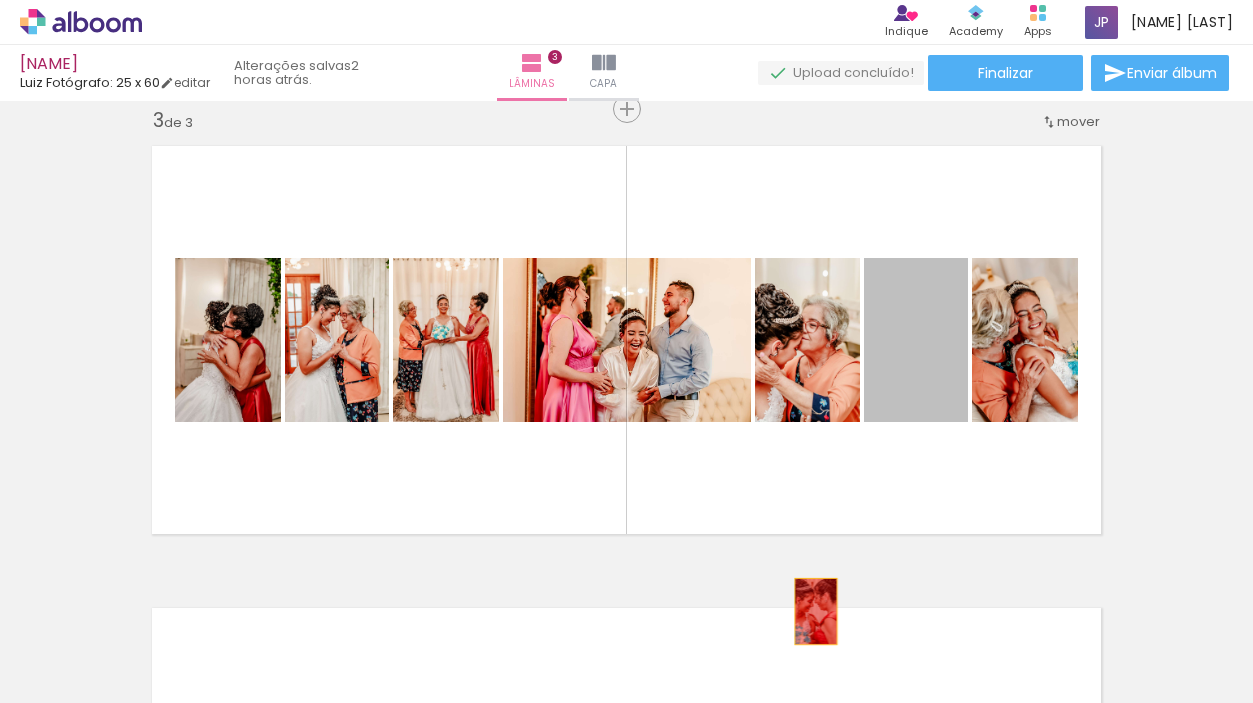 drag, startPoint x: 919, startPoint y: 341, endPoint x: 816, endPoint y: 611, distance: 288.97925 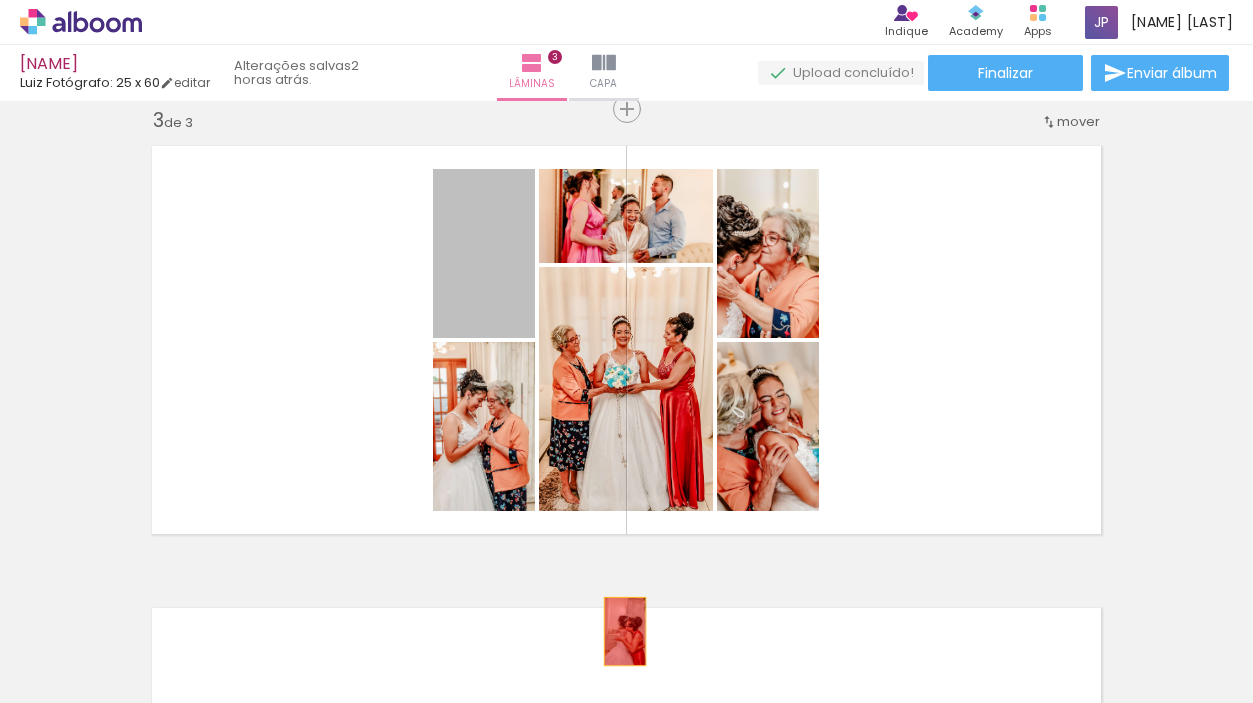 drag, startPoint x: 473, startPoint y: 280, endPoint x: 625, endPoint y: 631, distance: 382.49835 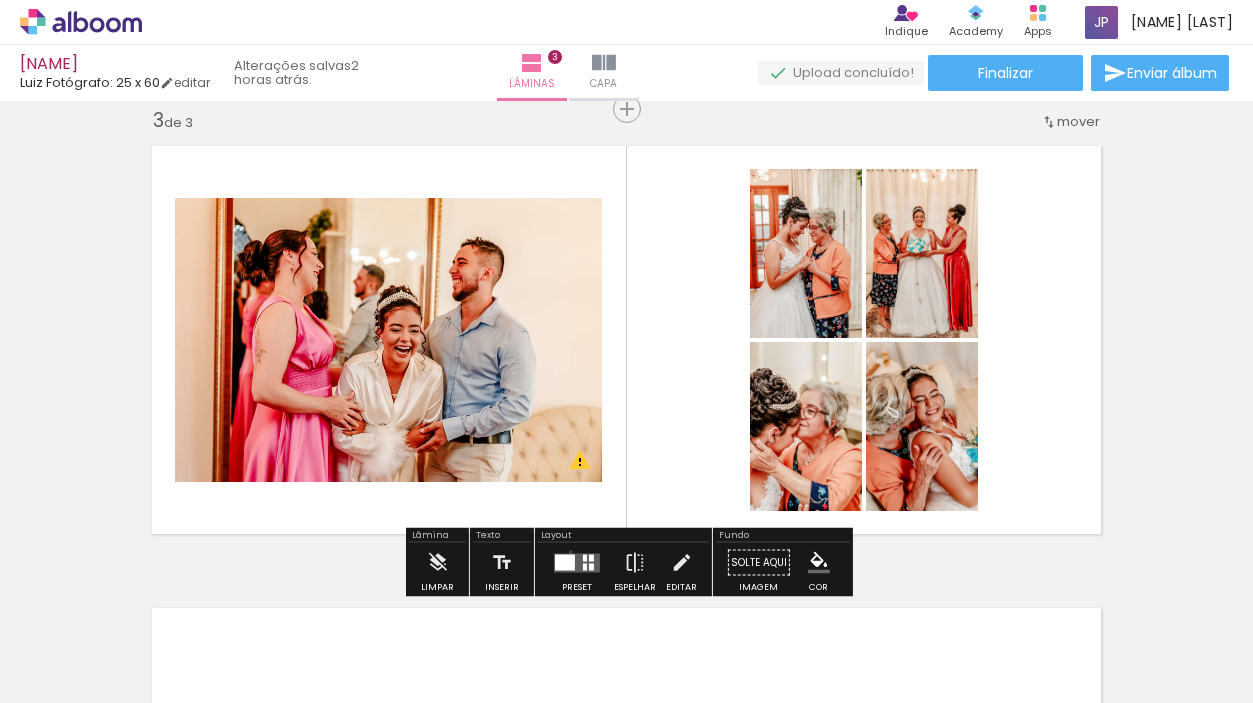 click at bounding box center [577, 563] 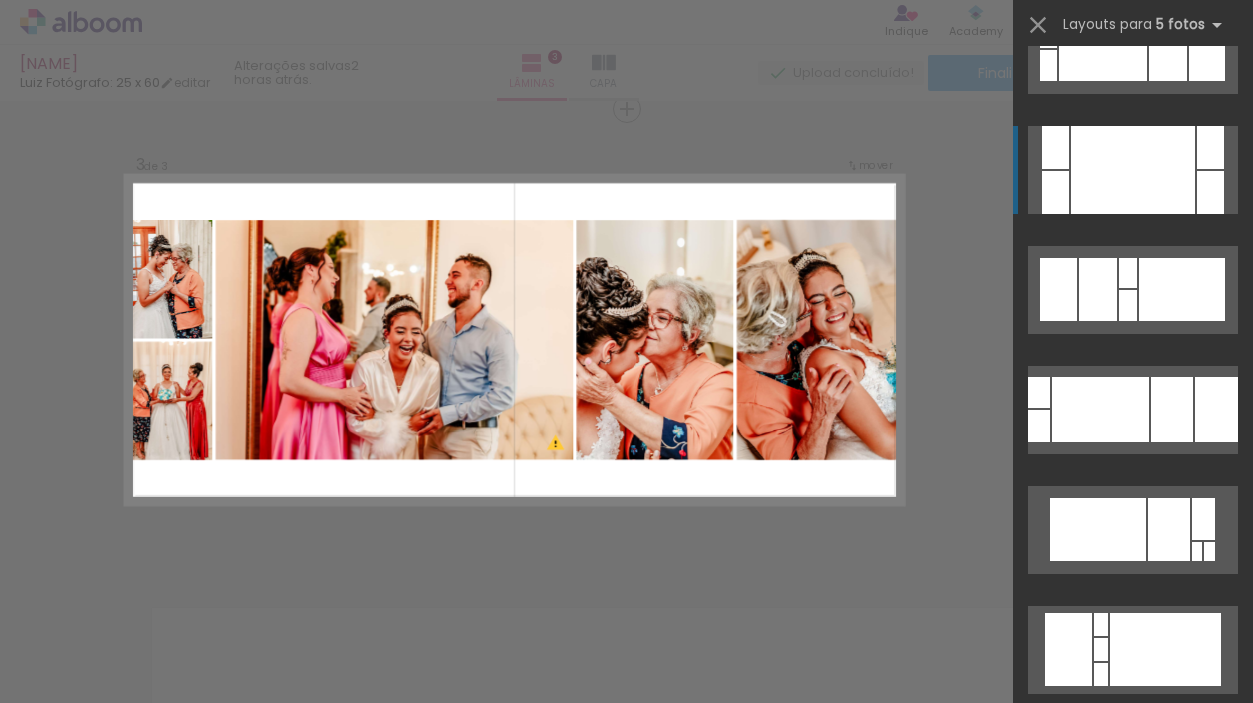 scroll, scrollTop: 303, scrollLeft: 0, axis: vertical 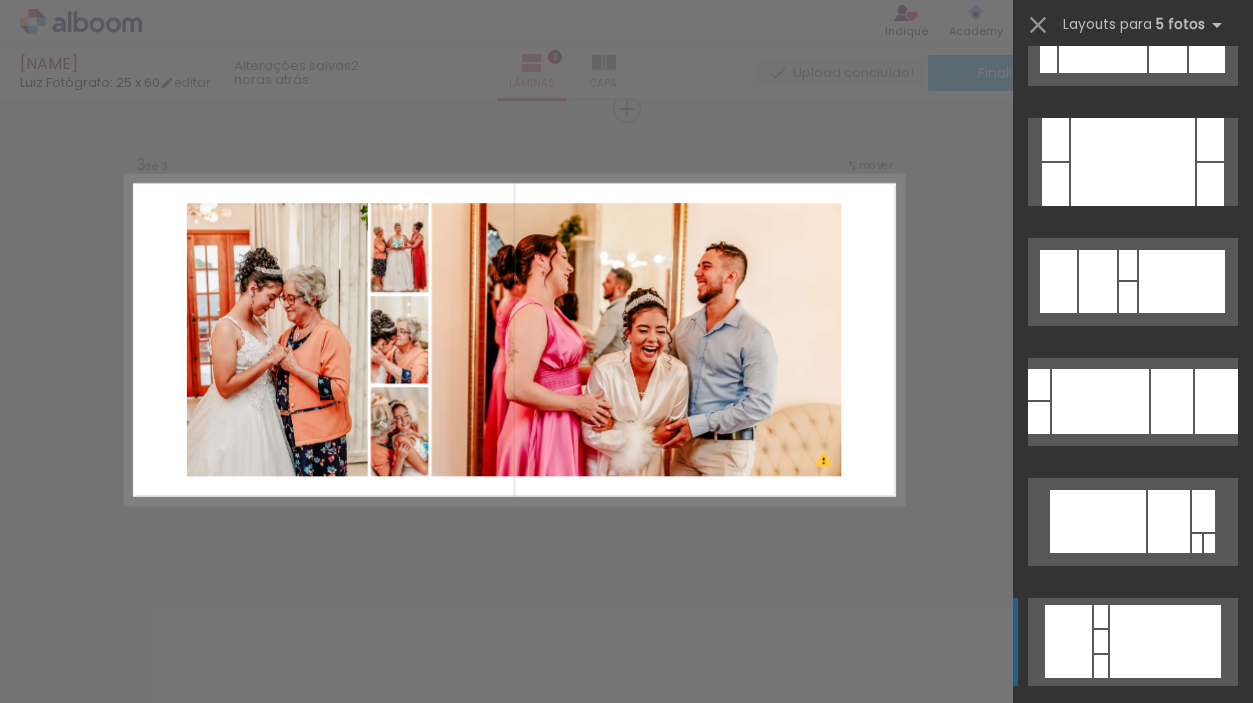 click at bounding box center (1165, 641) 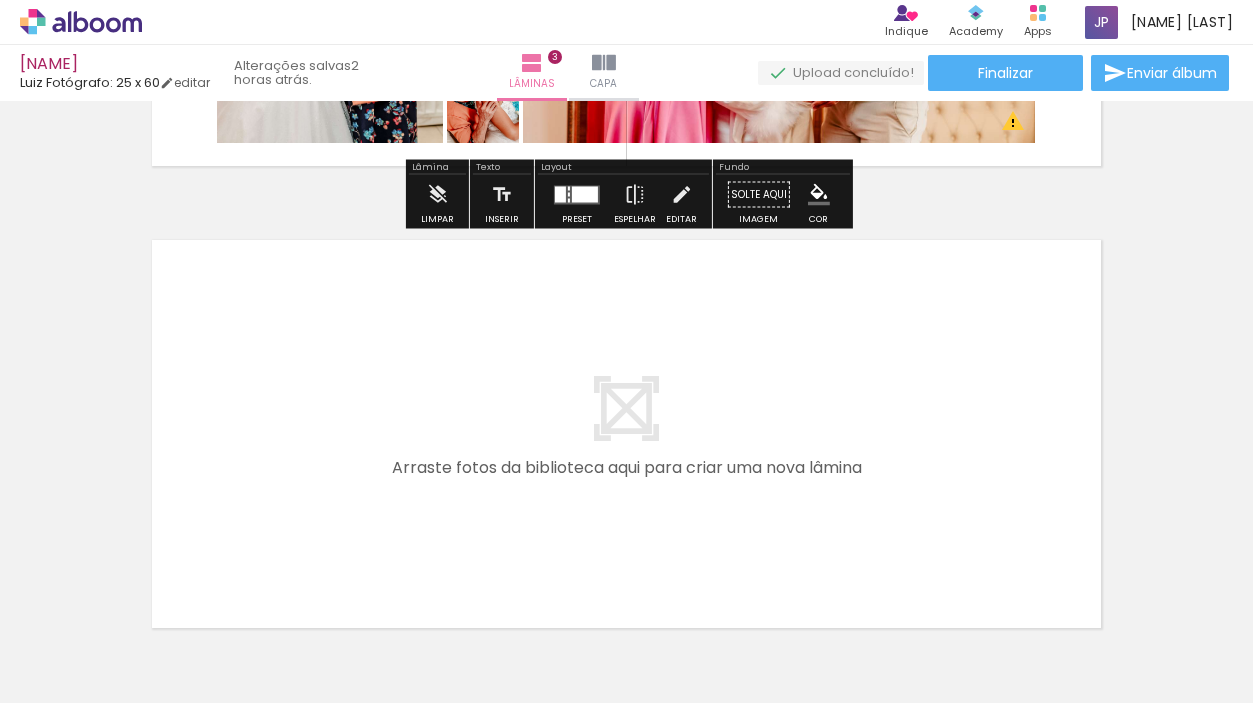 scroll, scrollTop: 1359, scrollLeft: 0, axis: vertical 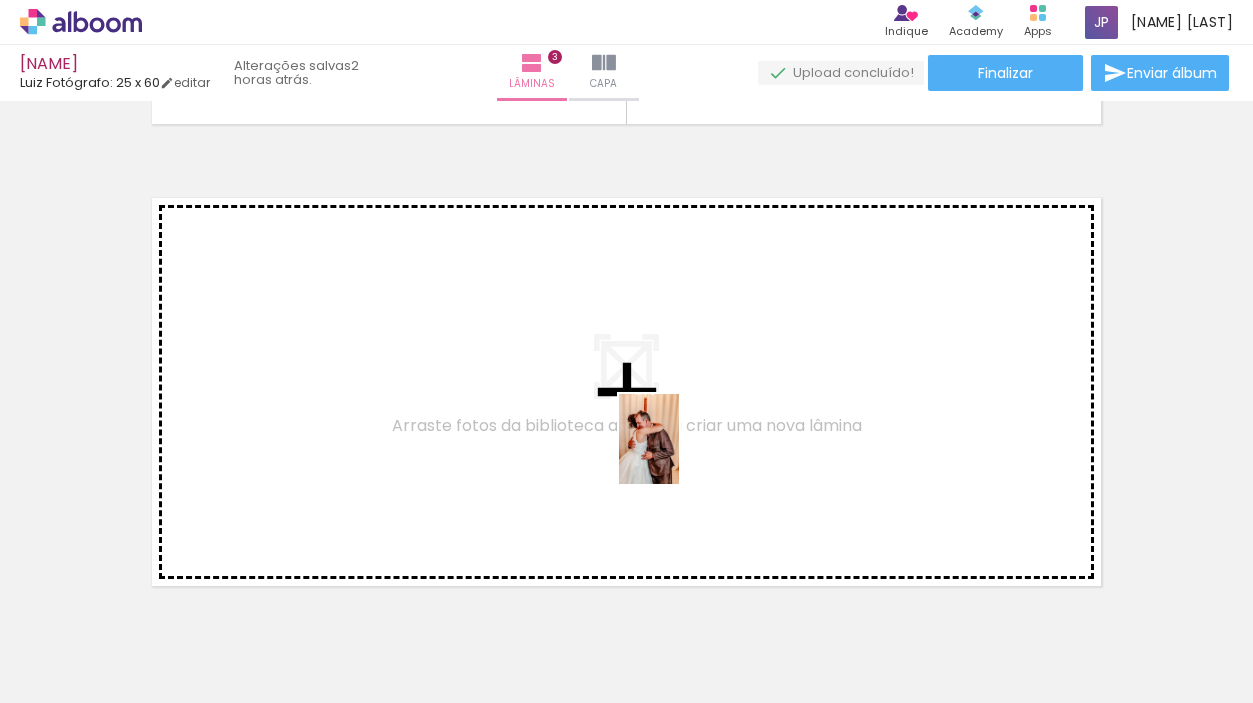 drag, startPoint x: 603, startPoint y: 641, endPoint x: 679, endPoint y: 454, distance: 201.85391 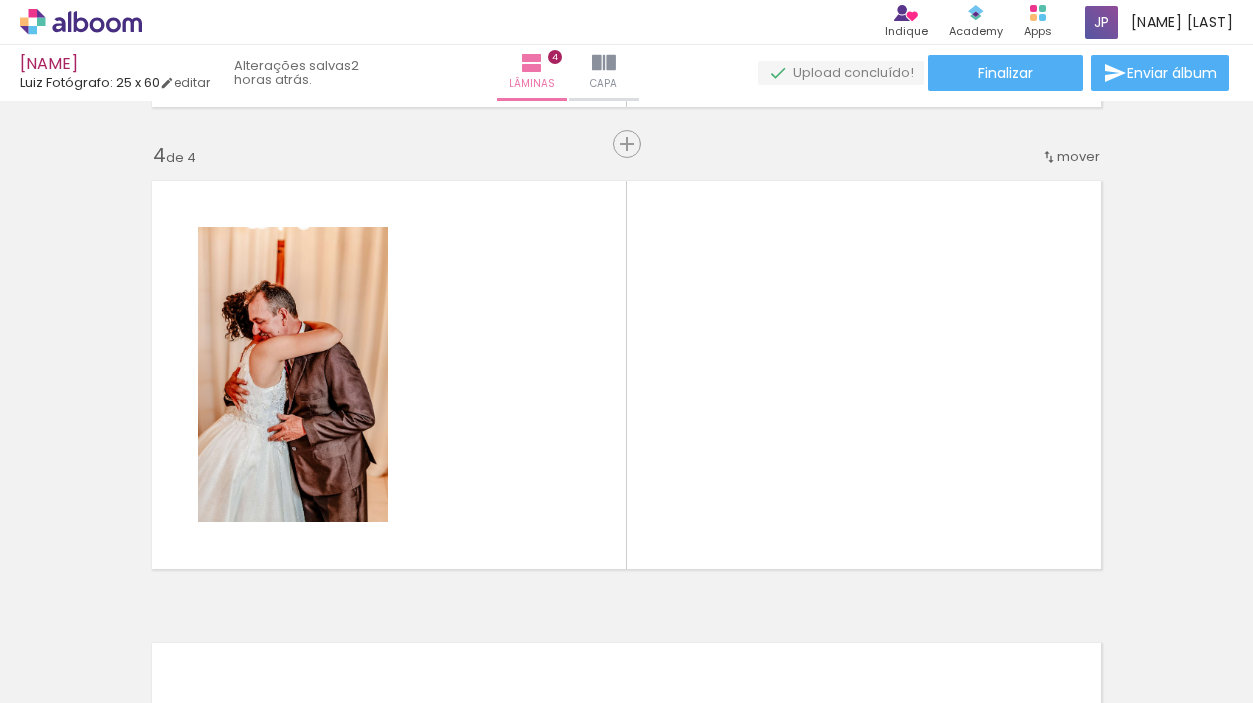 scroll, scrollTop: 1411, scrollLeft: 0, axis: vertical 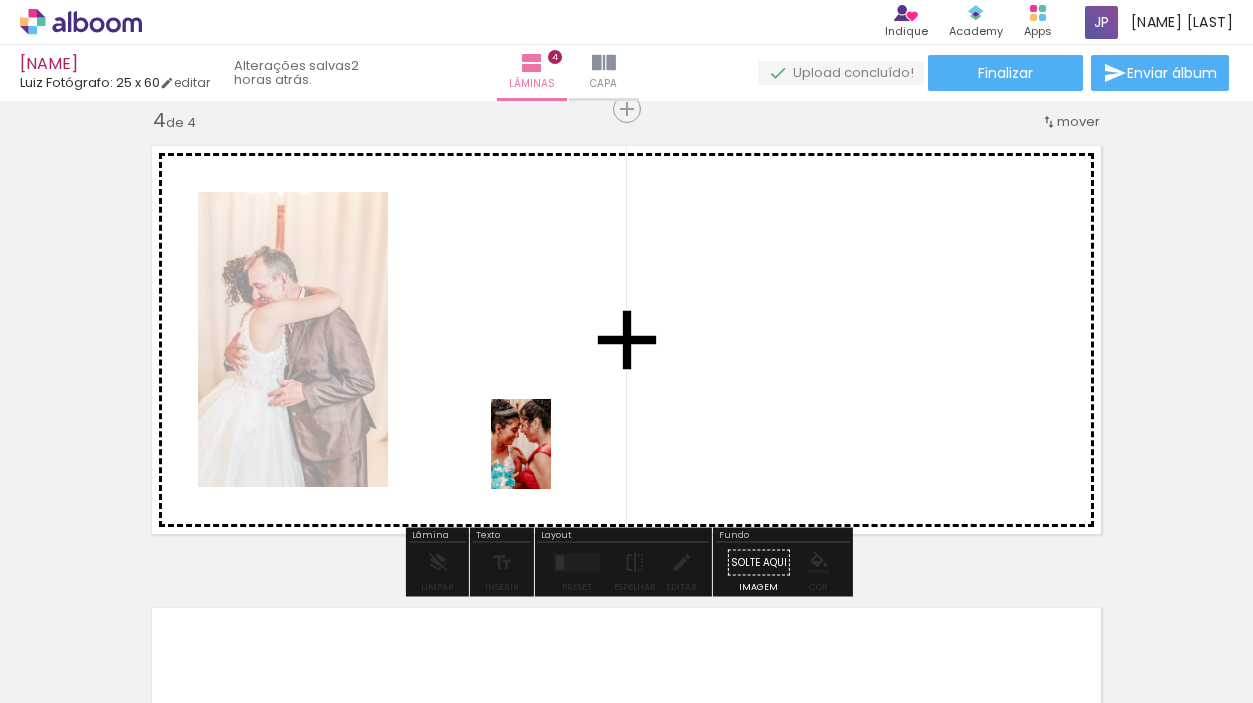 drag, startPoint x: 345, startPoint y: 642, endPoint x: 551, endPoint y: 459, distance: 275.54492 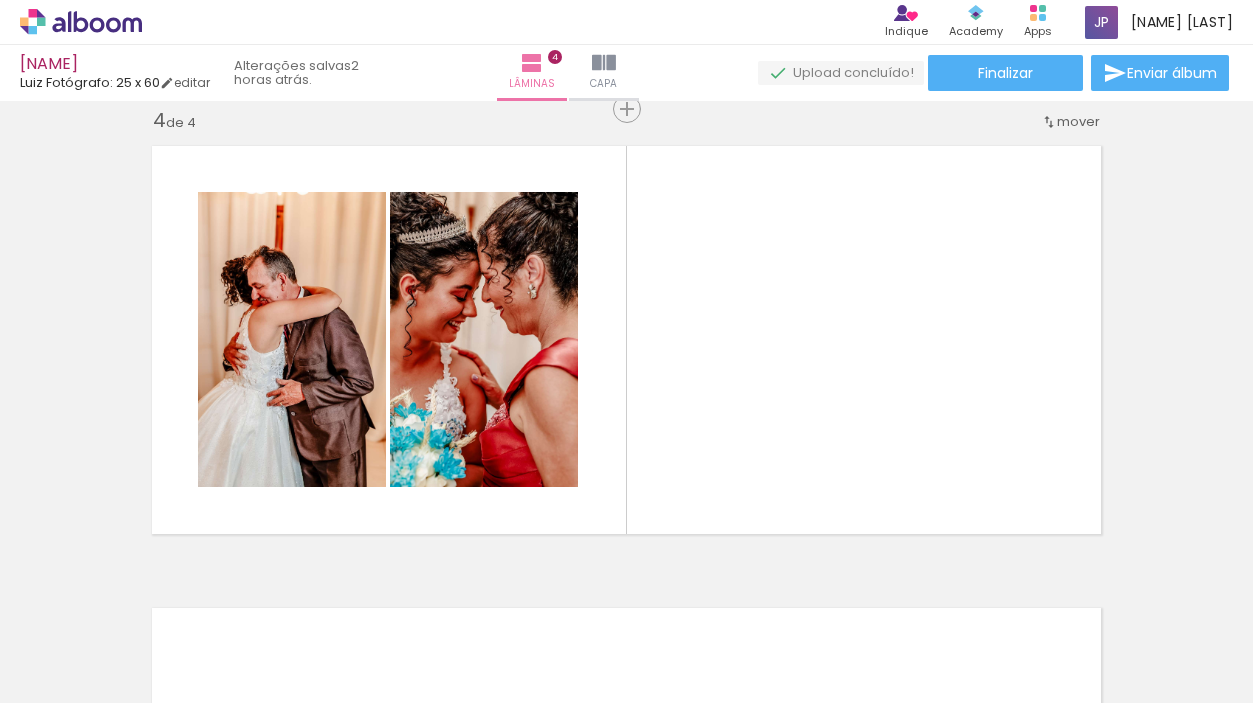 scroll, scrollTop: 0, scrollLeft: 583, axis: horizontal 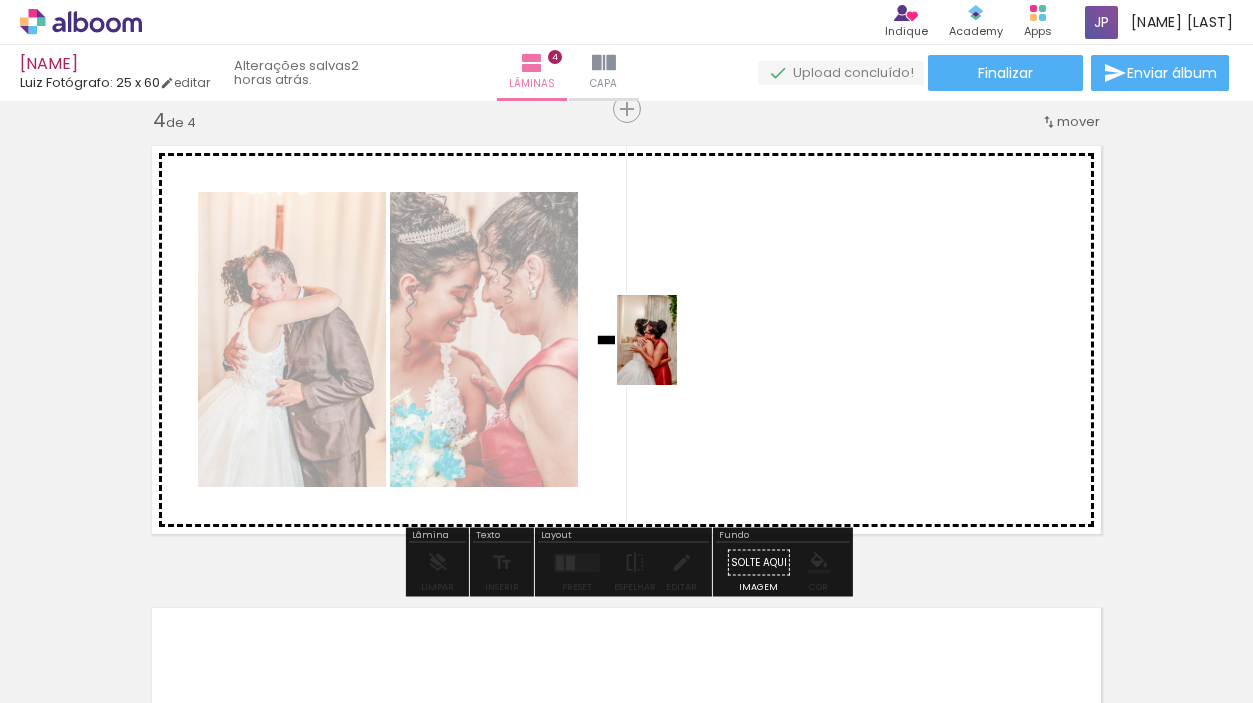 drag, startPoint x: 300, startPoint y: 640, endPoint x: 677, endPoint y: 355, distance: 472.60342 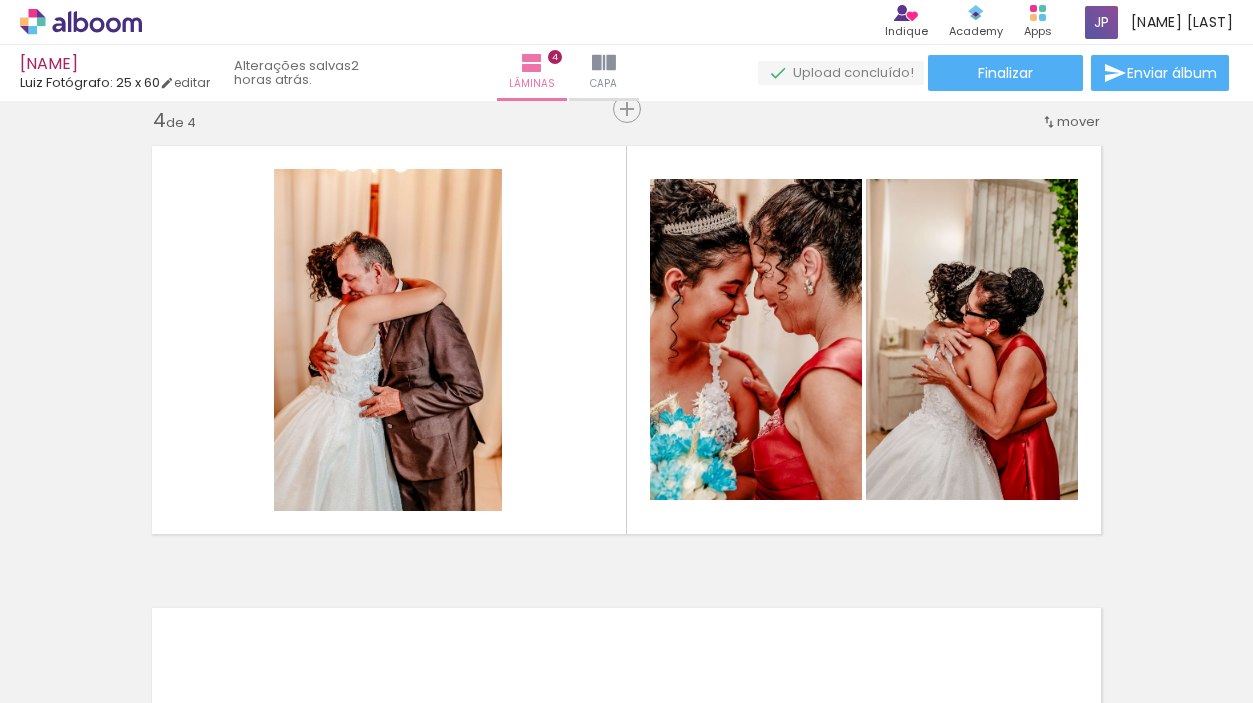 scroll, scrollTop: 0, scrollLeft: 1253, axis: horizontal 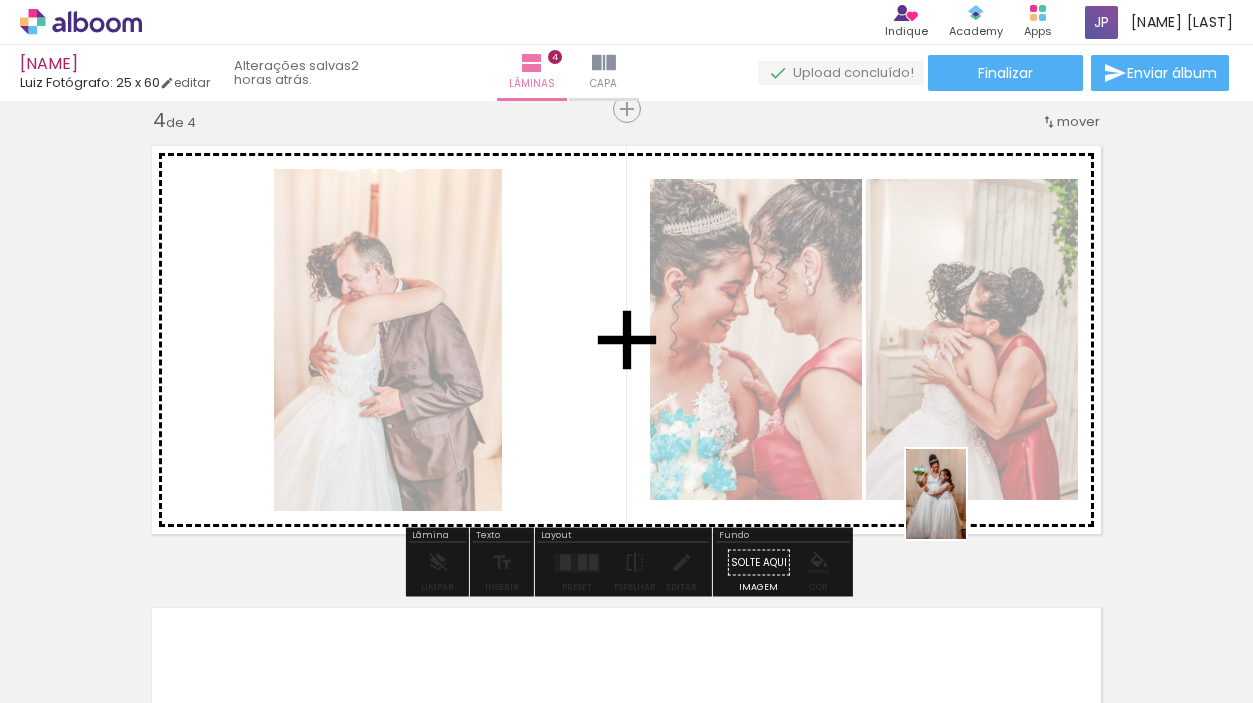 drag, startPoint x: 735, startPoint y: 654, endPoint x: 966, endPoint y: 509, distance: 272.73798 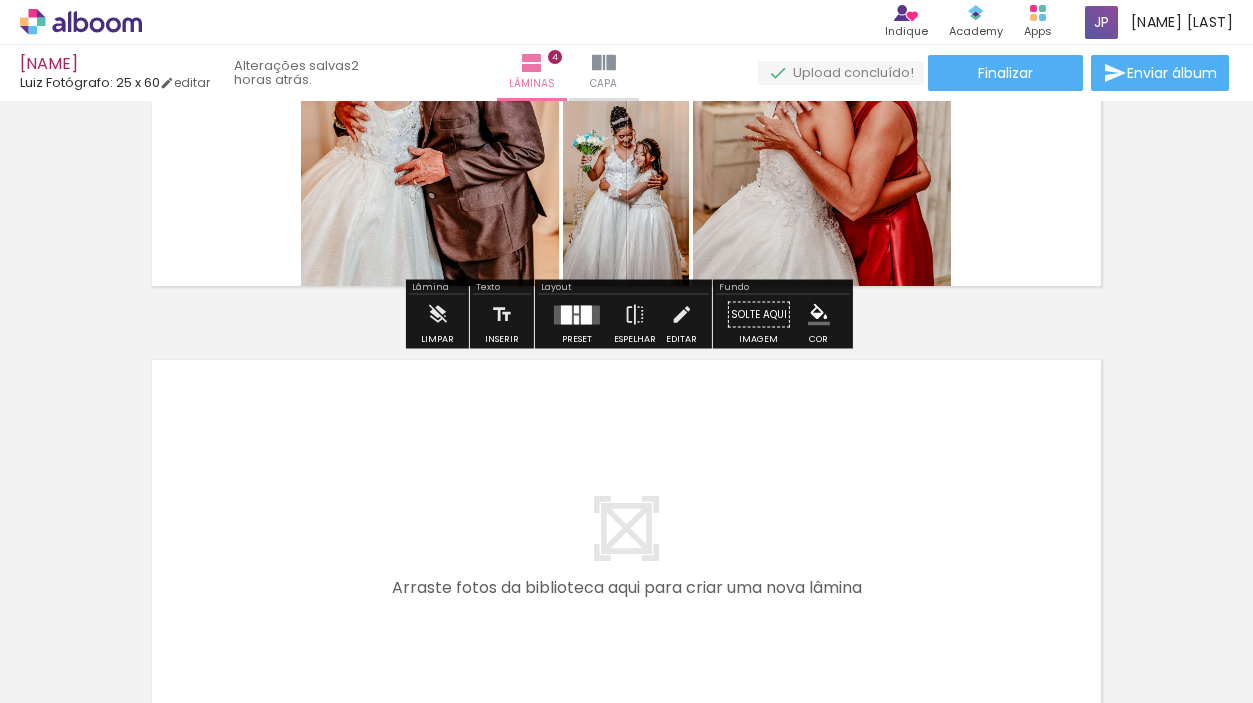 scroll, scrollTop: 1668, scrollLeft: 0, axis: vertical 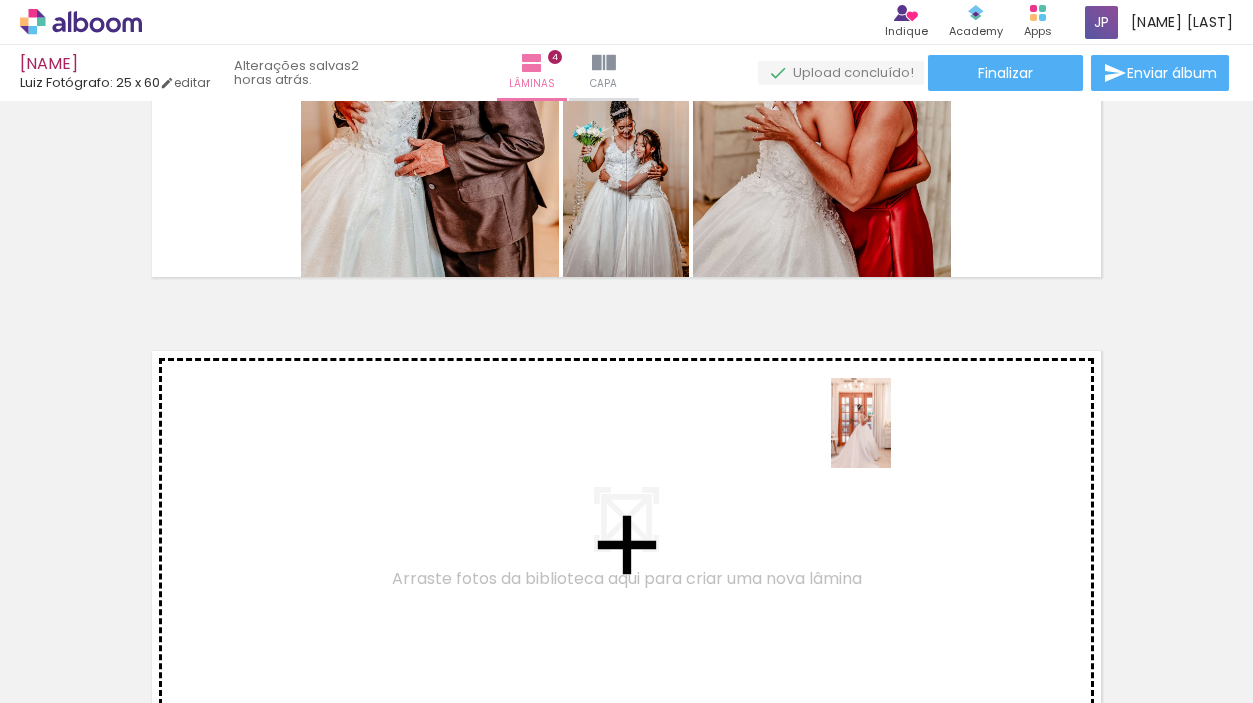 drag, startPoint x: 1036, startPoint y: 632, endPoint x: 891, endPoint y: 438, distance: 242.20033 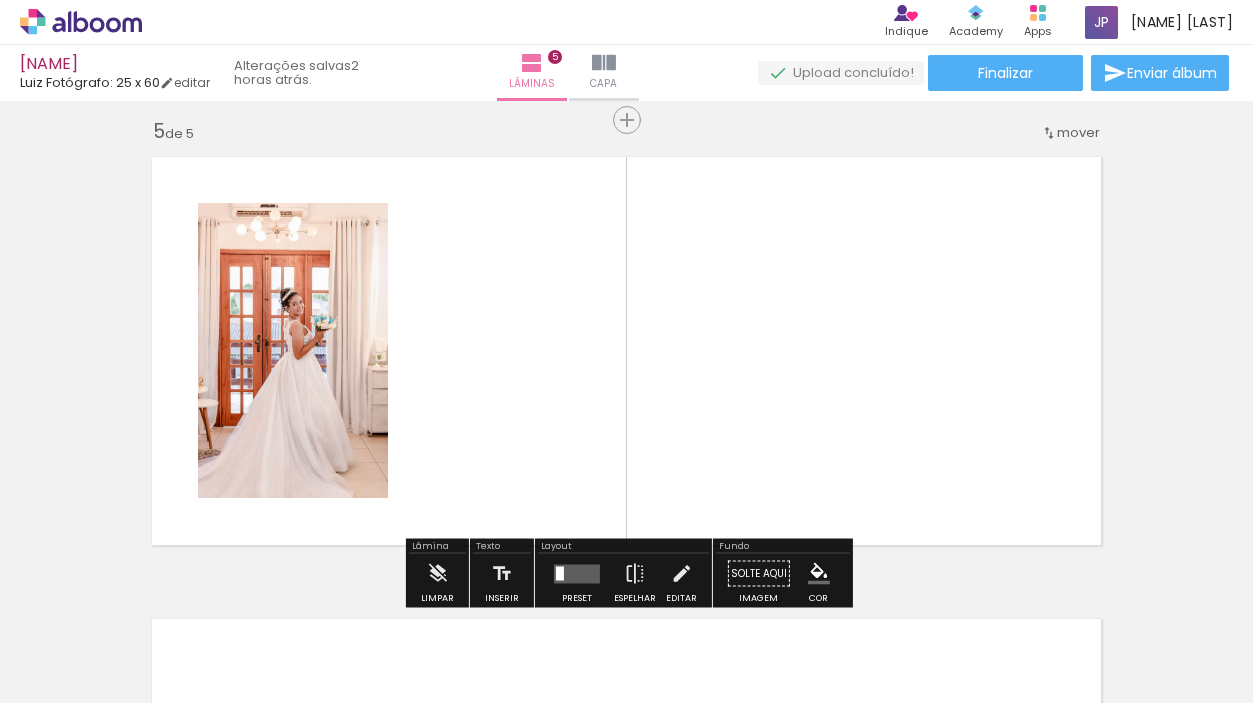 scroll, scrollTop: 1873, scrollLeft: 0, axis: vertical 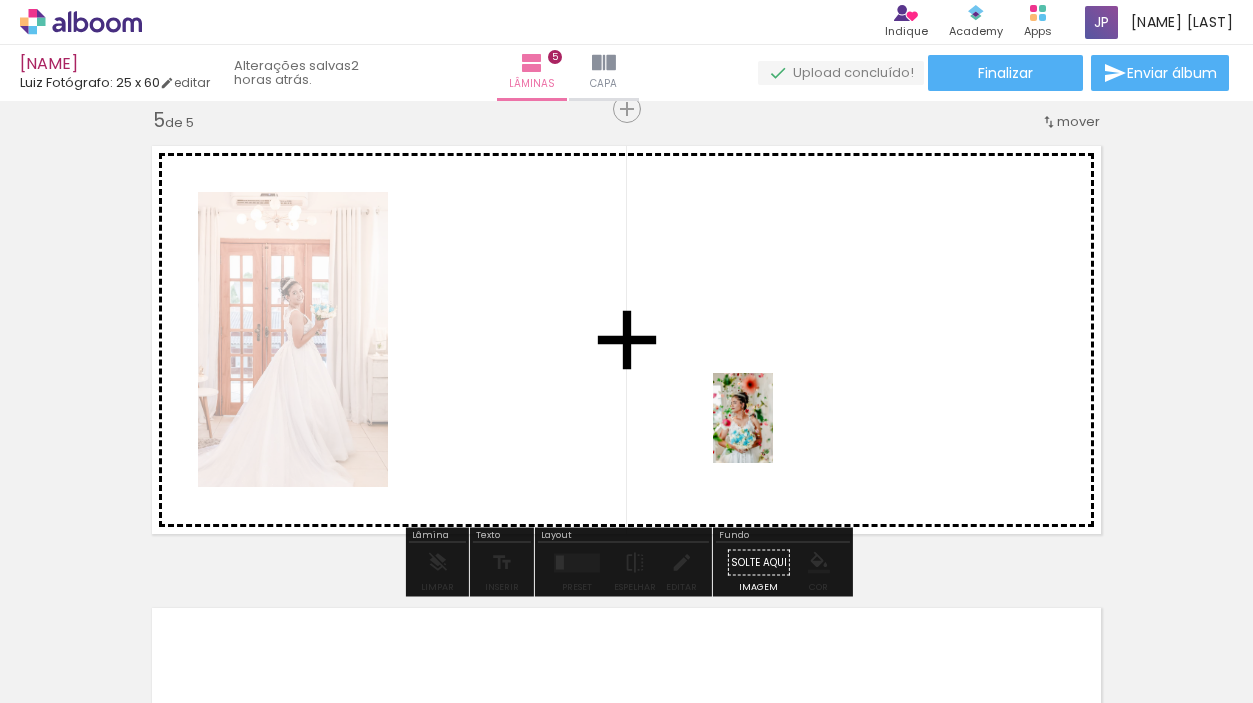 drag, startPoint x: 880, startPoint y: 655, endPoint x: 773, endPoint y: 433, distance: 246.44066 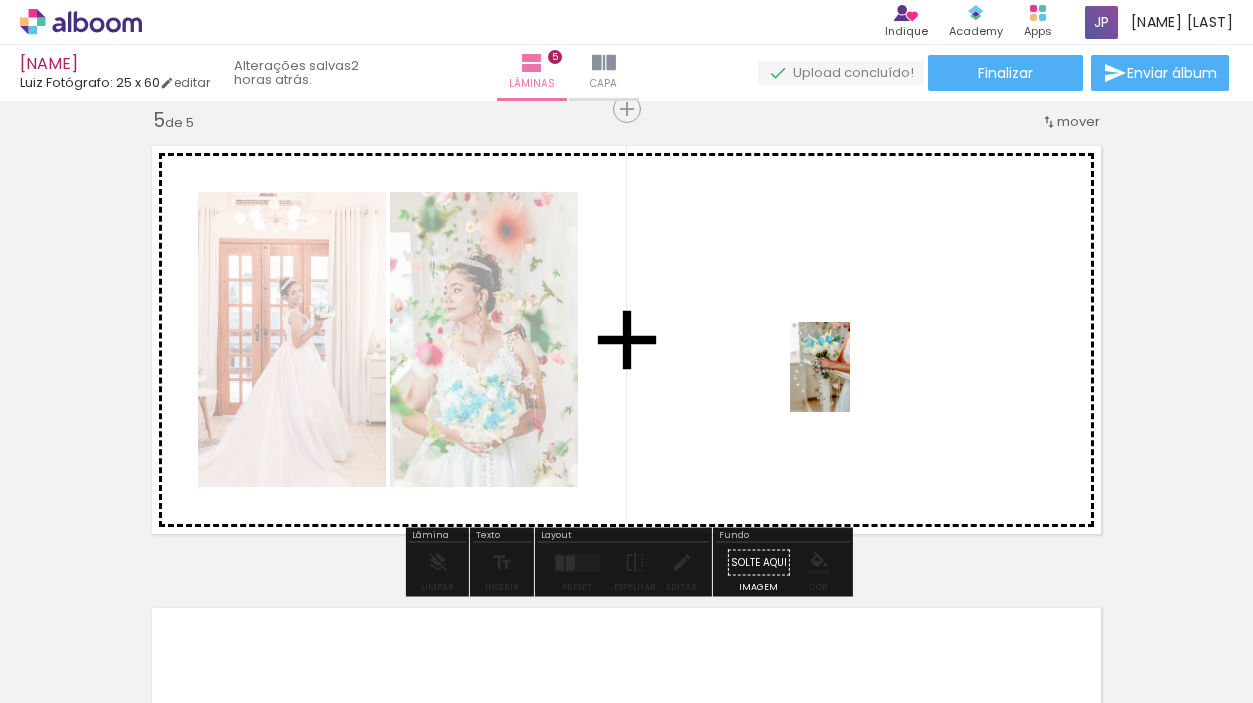 drag, startPoint x: 1004, startPoint y: 662, endPoint x: 850, endPoint y: 382, distance: 319.55594 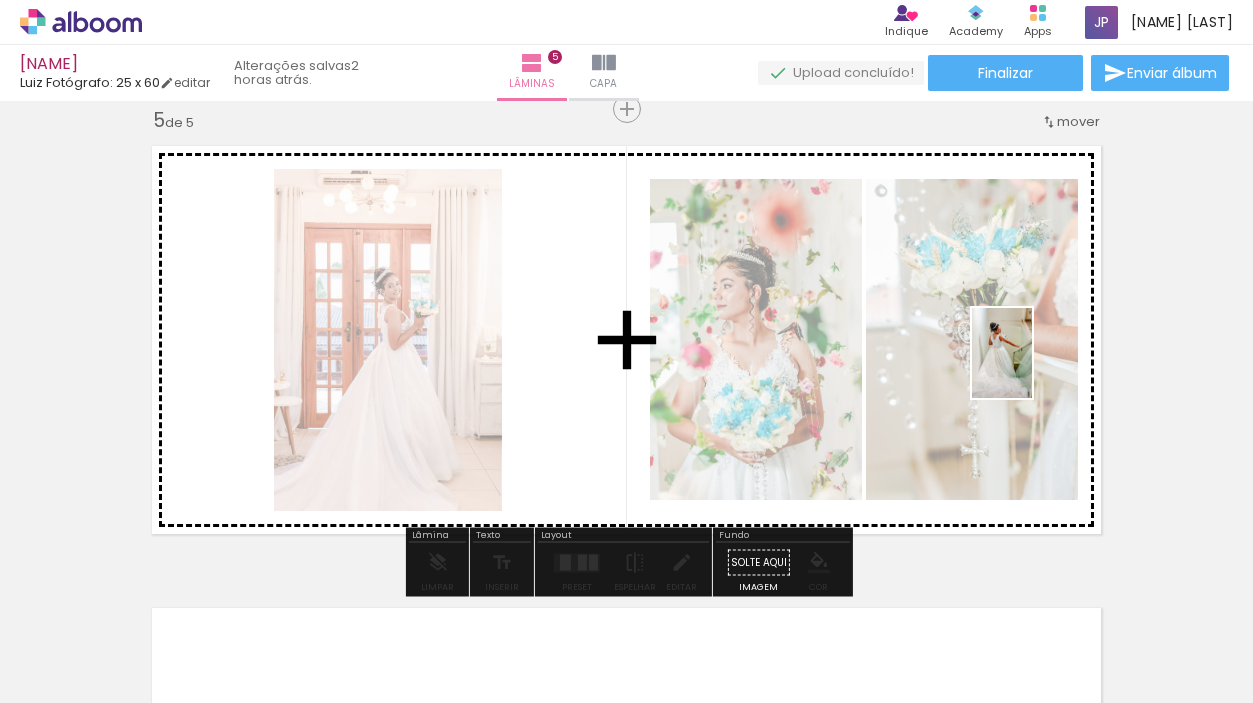 drag, startPoint x: 1098, startPoint y: 659, endPoint x: 1032, endPoint y: 368, distance: 298.3907 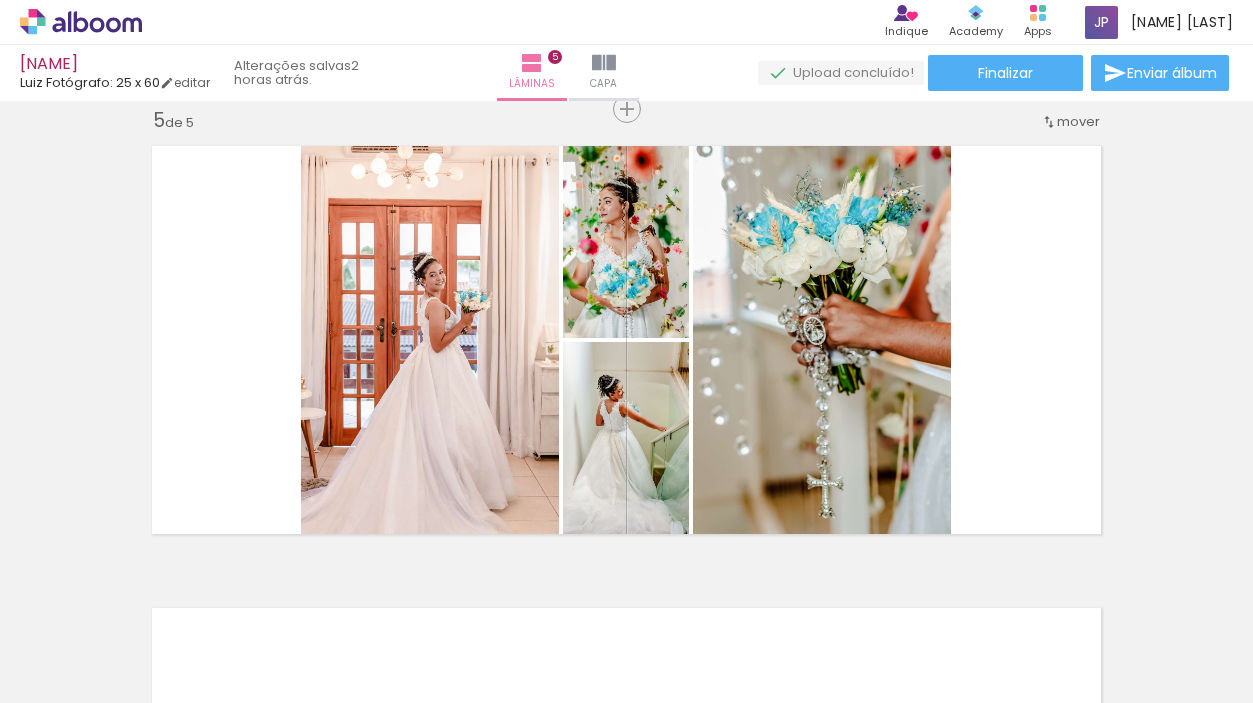 scroll, scrollTop: 0, scrollLeft: 1208, axis: horizontal 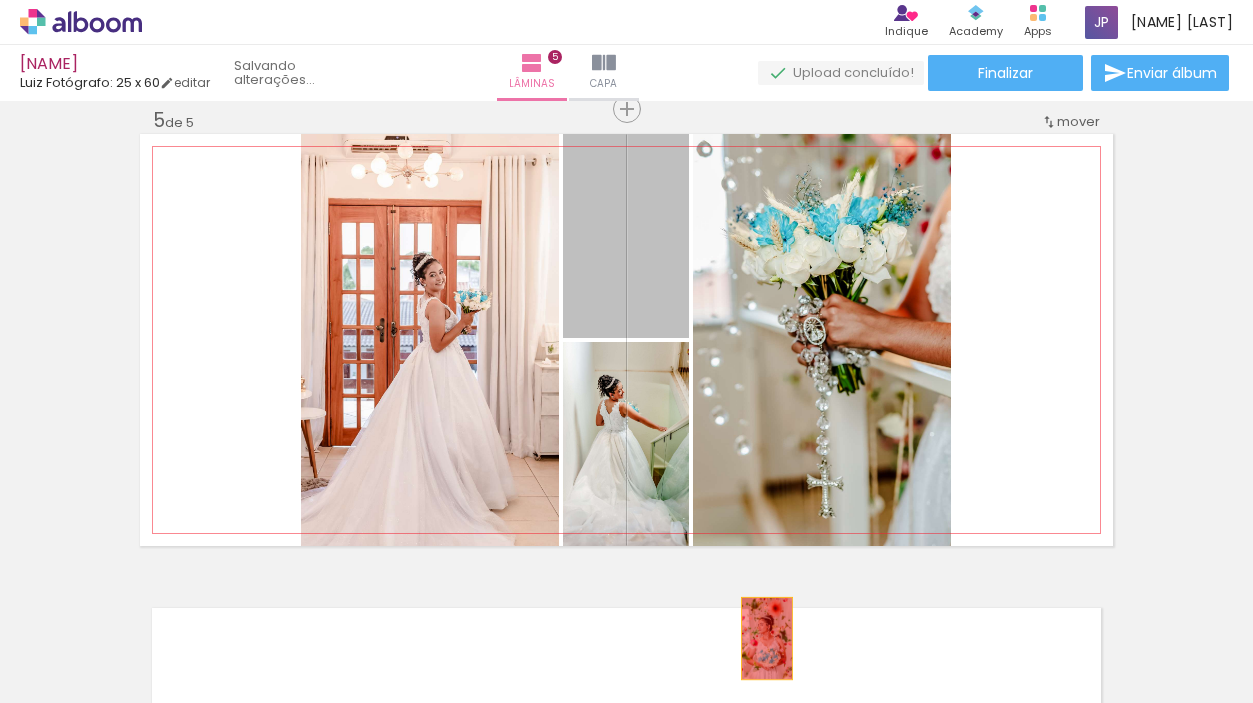 drag, startPoint x: 648, startPoint y: 252, endPoint x: 767, endPoint y: 638, distance: 403.92697 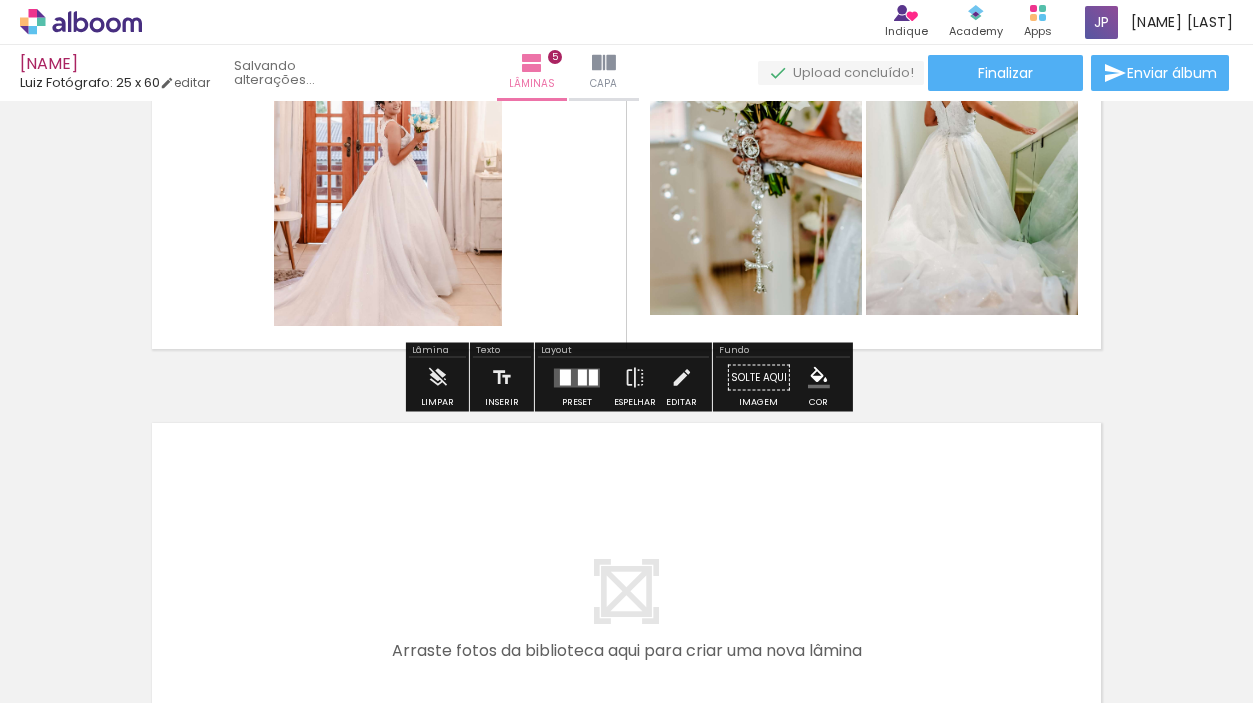 scroll, scrollTop: 2116, scrollLeft: 0, axis: vertical 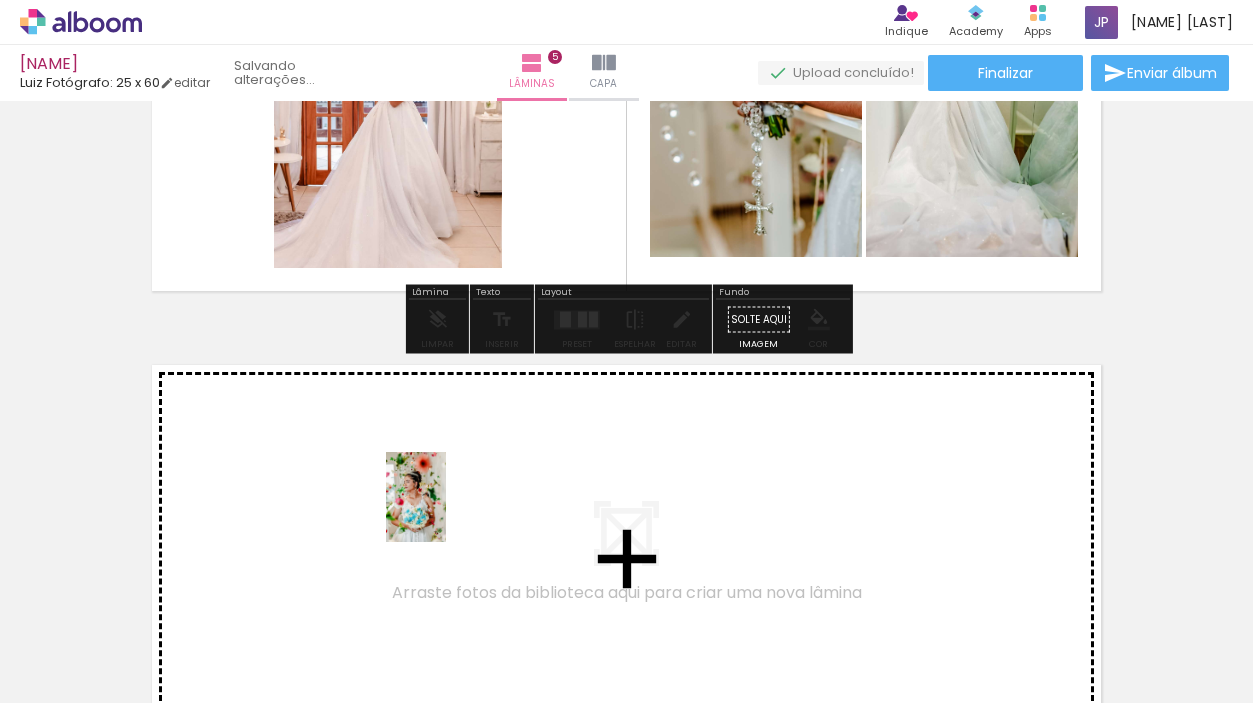drag, startPoint x: 326, startPoint y: 656, endPoint x: 446, endPoint y: 512, distance: 187.446 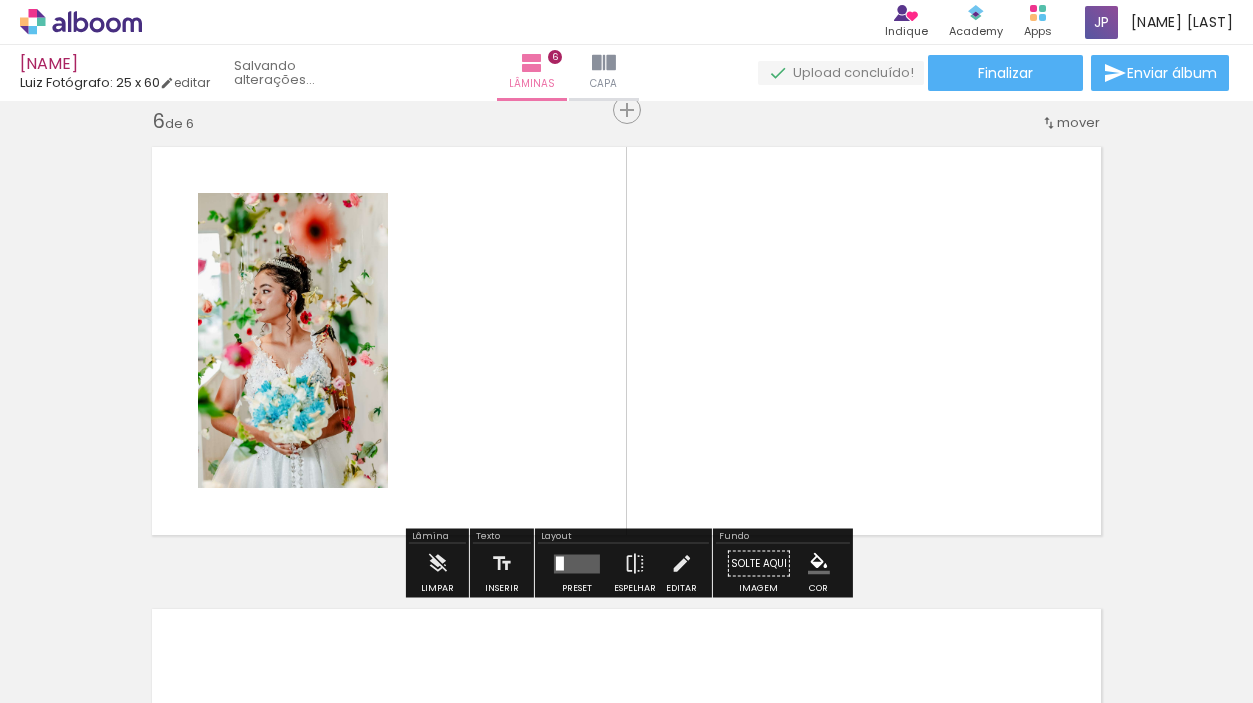 scroll, scrollTop: 2335, scrollLeft: 0, axis: vertical 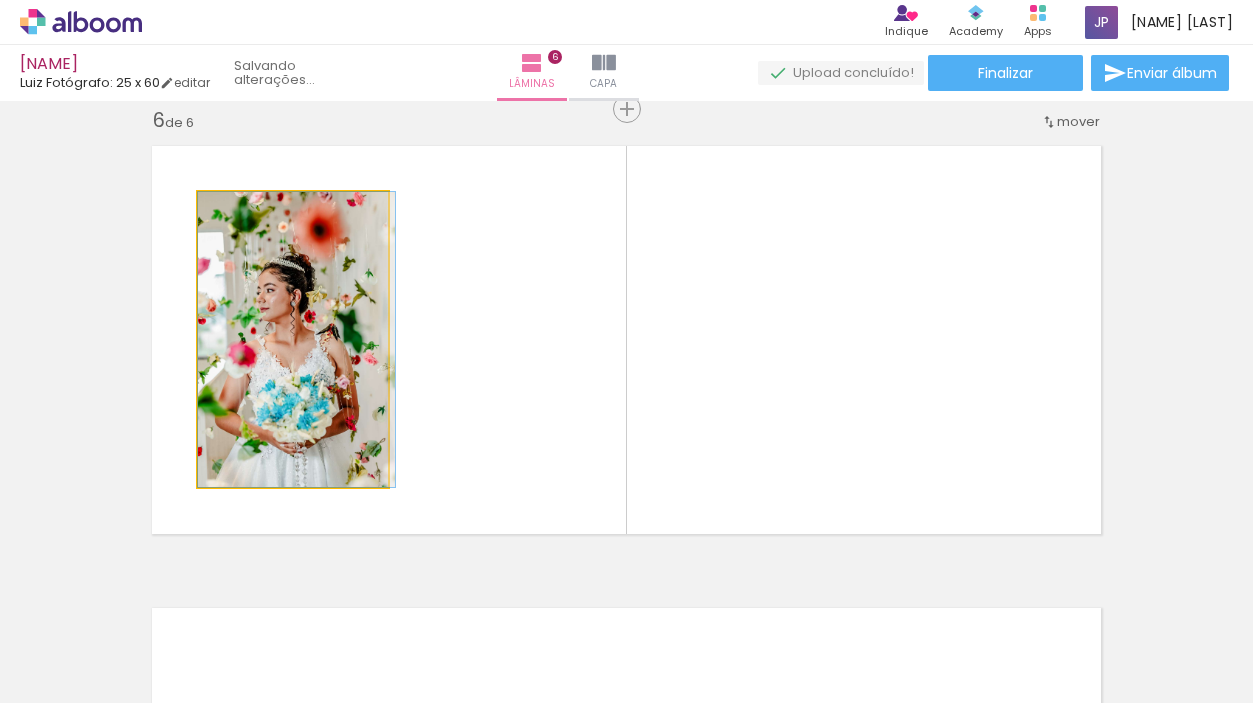 drag, startPoint x: 310, startPoint y: 414, endPoint x: 324, endPoint y: 409, distance: 14.866069 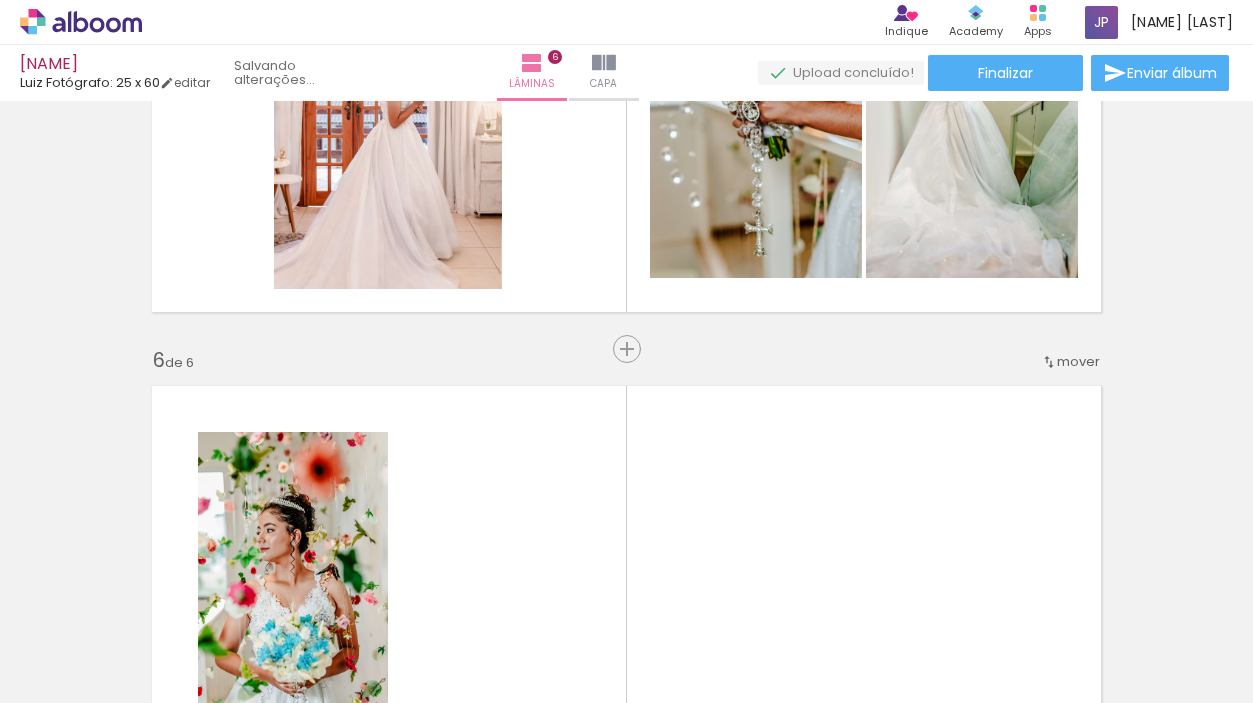 scroll, scrollTop: 2085, scrollLeft: 0, axis: vertical 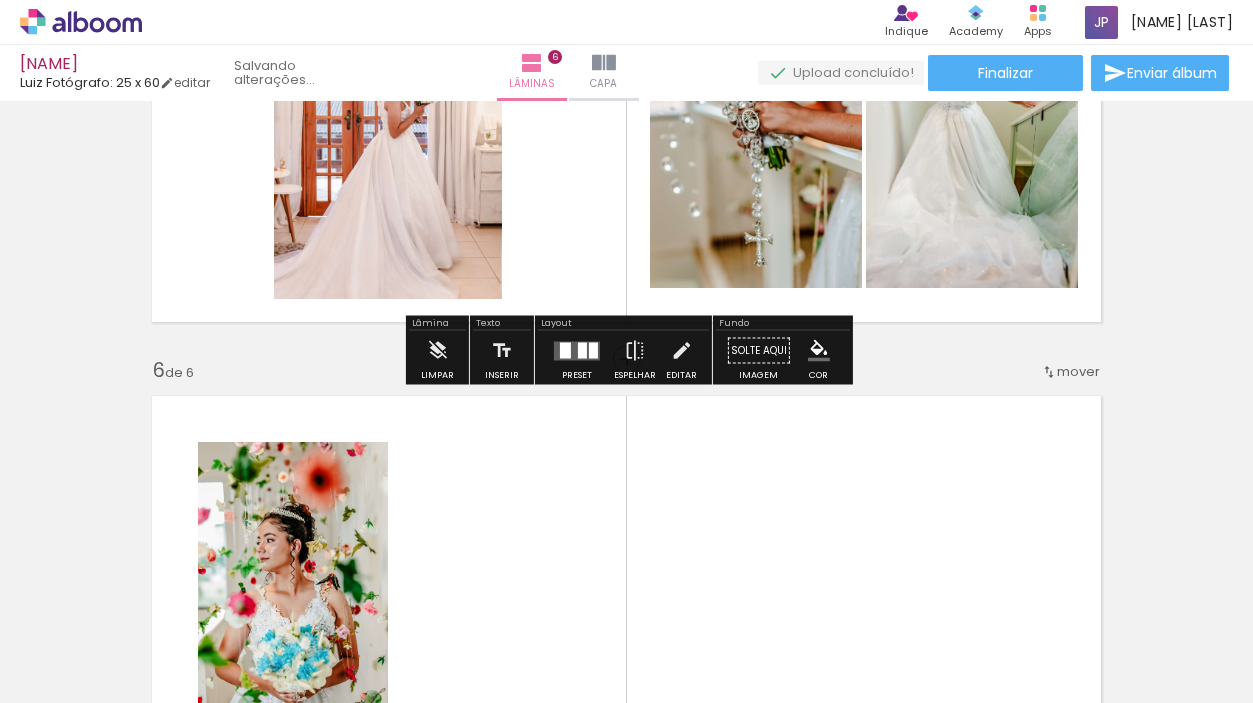 drag, startPoint x: 182, startPoint y: 534, endPoint x: 634, endPoint y: 191, distance: 567.409 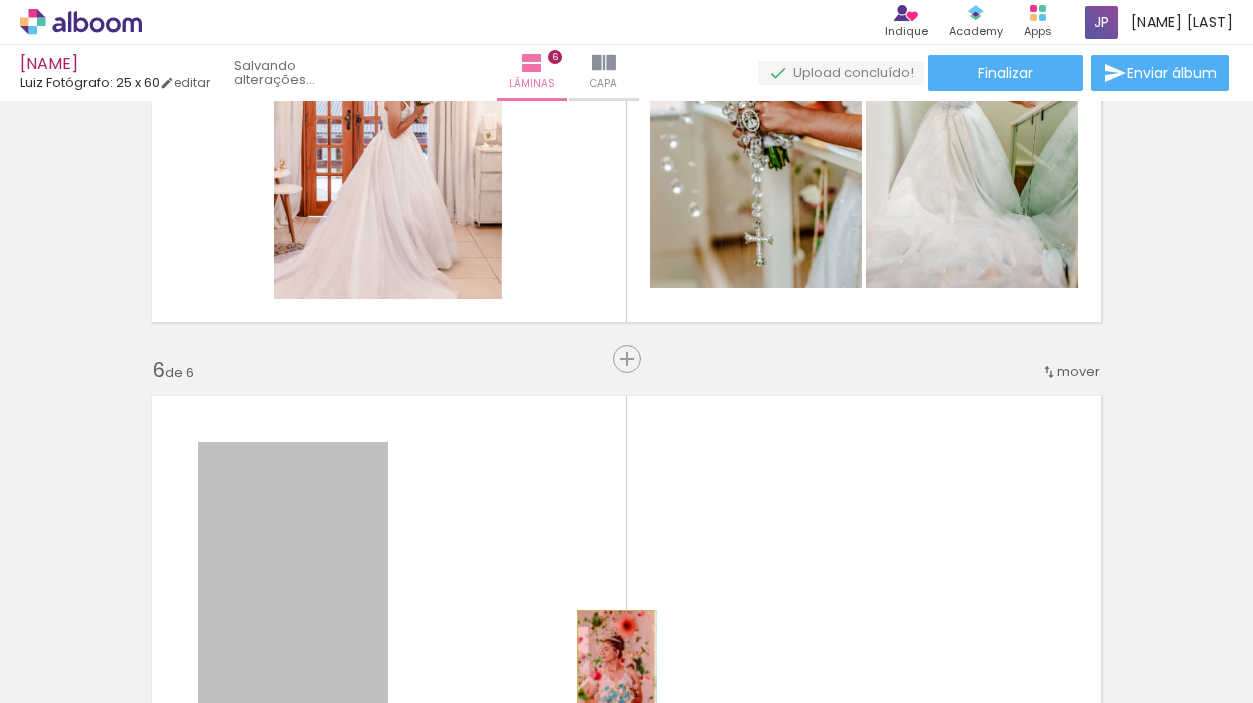 drag, startPoint x: 322, startPoint y: 525, endPoint x: 616, endPoint y: 669, distance: 327.37134 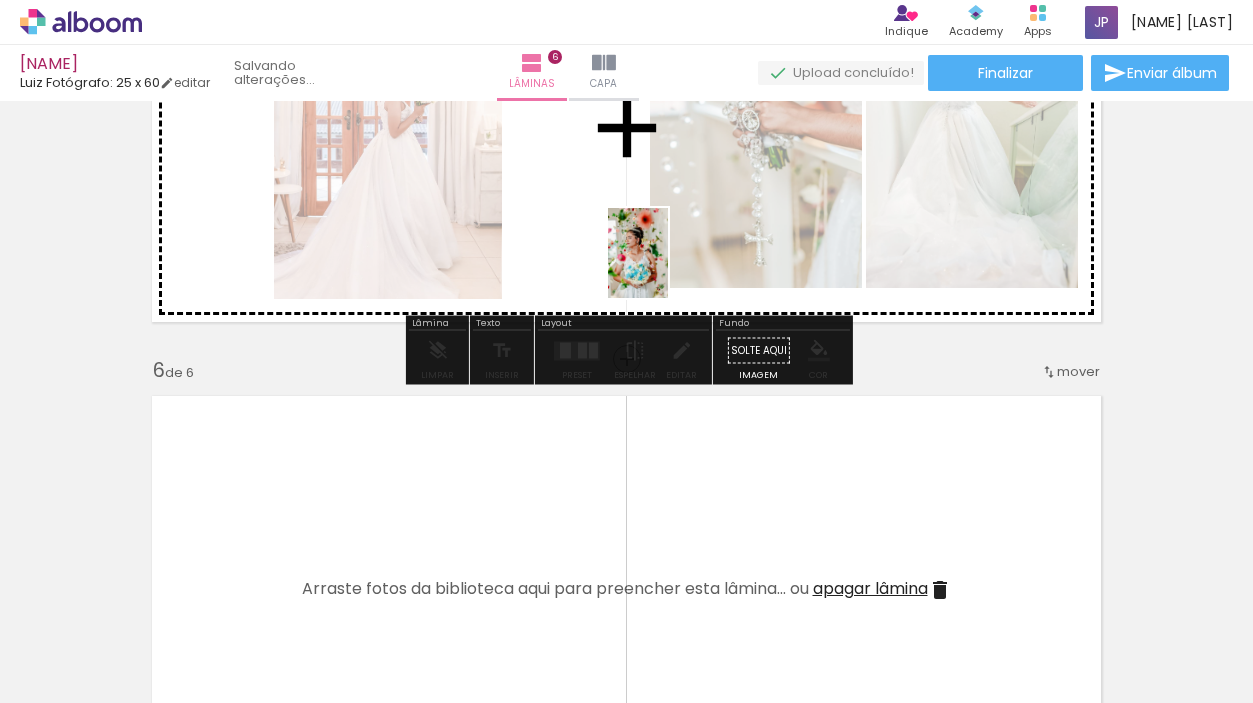drag, startPoint x: 360, startPoint y: 671, endPoint x: 668, endPoint y: 268, distance: 507.22086 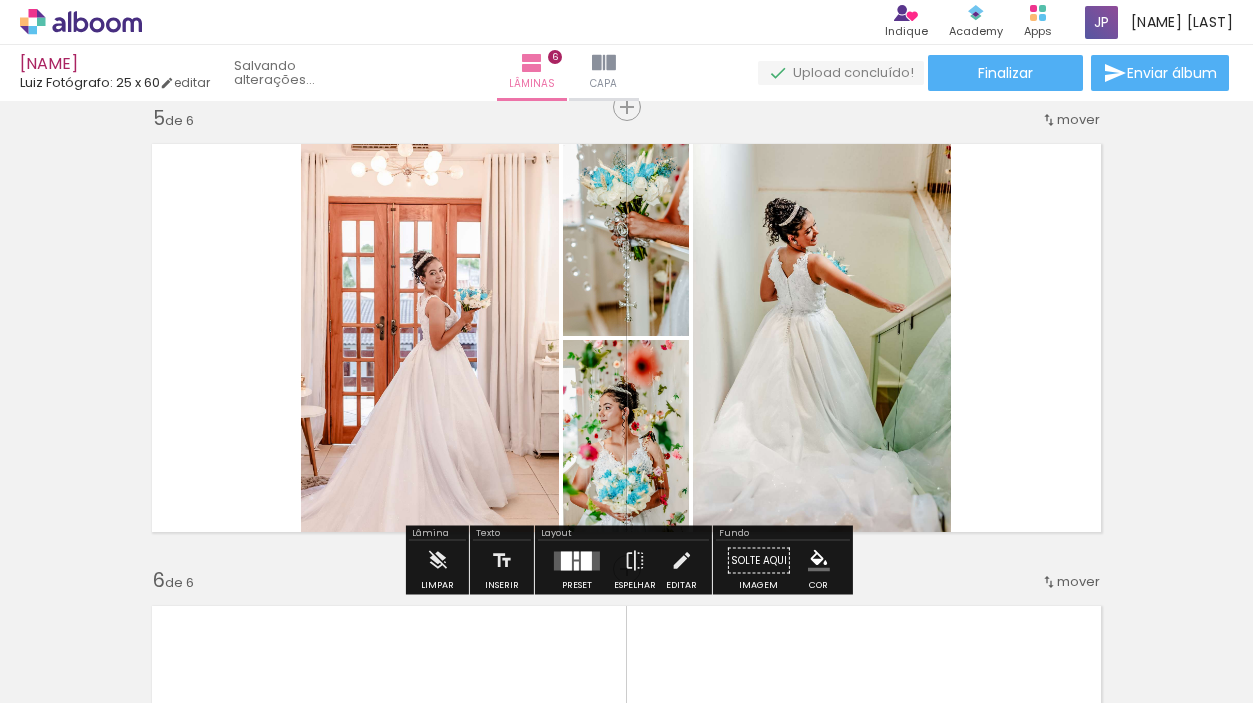 scroll, scrollTop: 1900, scrollLeft: 0, axis: vertical 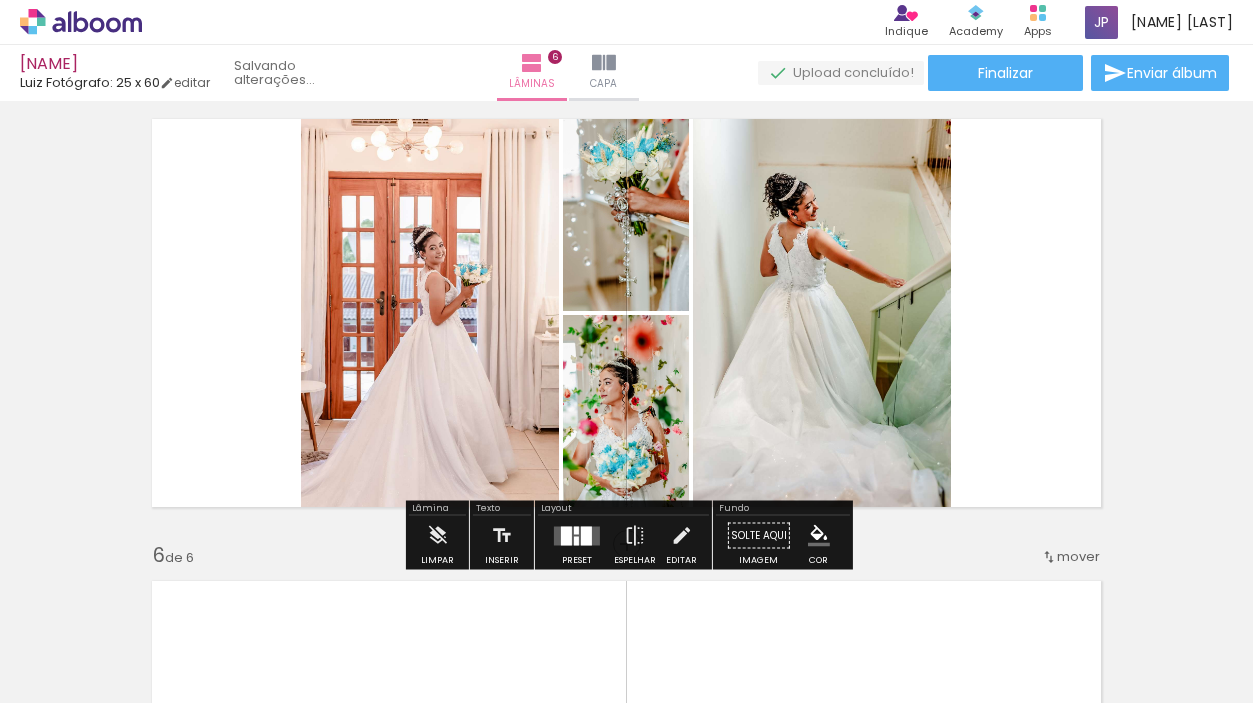 click at bounding box center [577, 536] 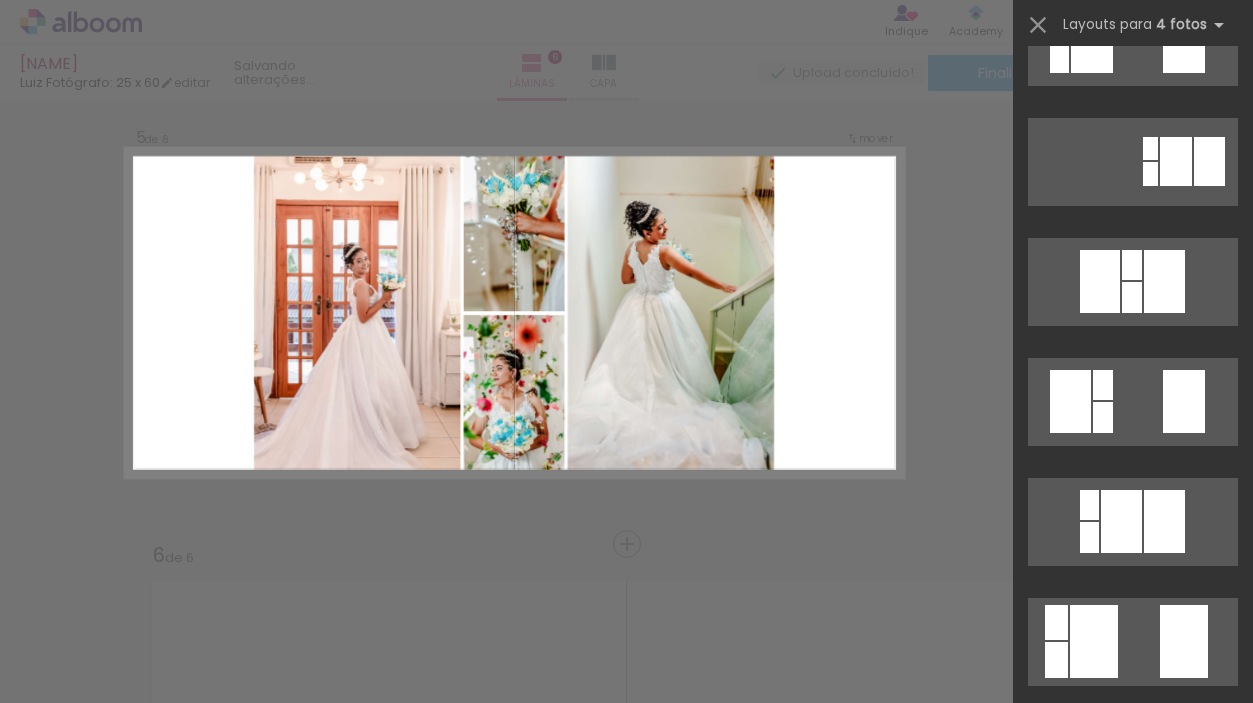 scroll, scrollTop: 0, scrollLeft: 0, axis: both 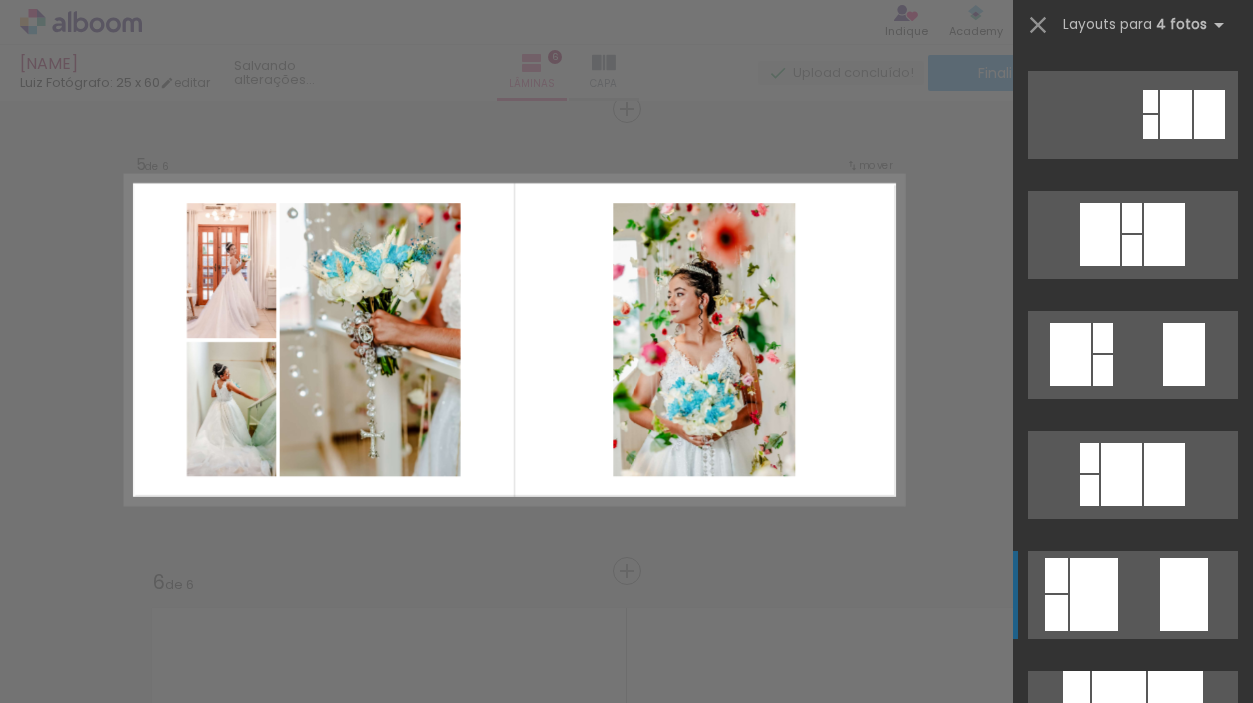 click at bounding box center [1133, -245] 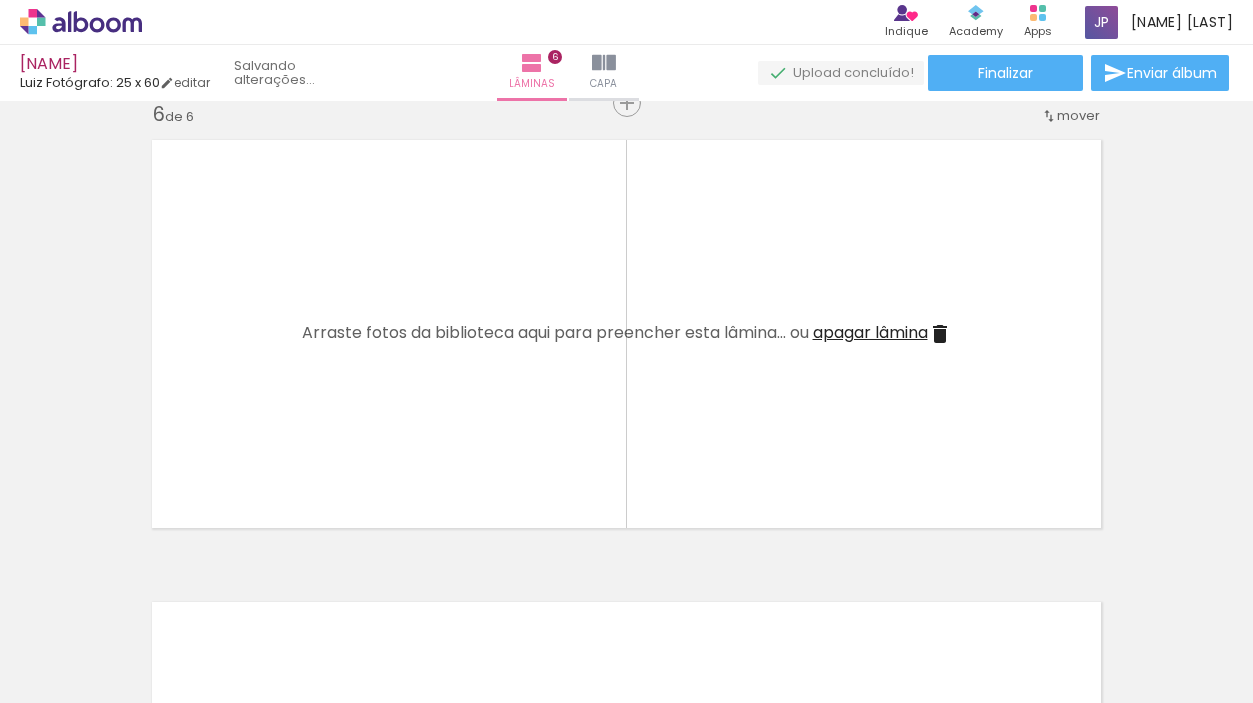 scroll, scrollTop: 2348, scrollLeft: 0, axis: vertical 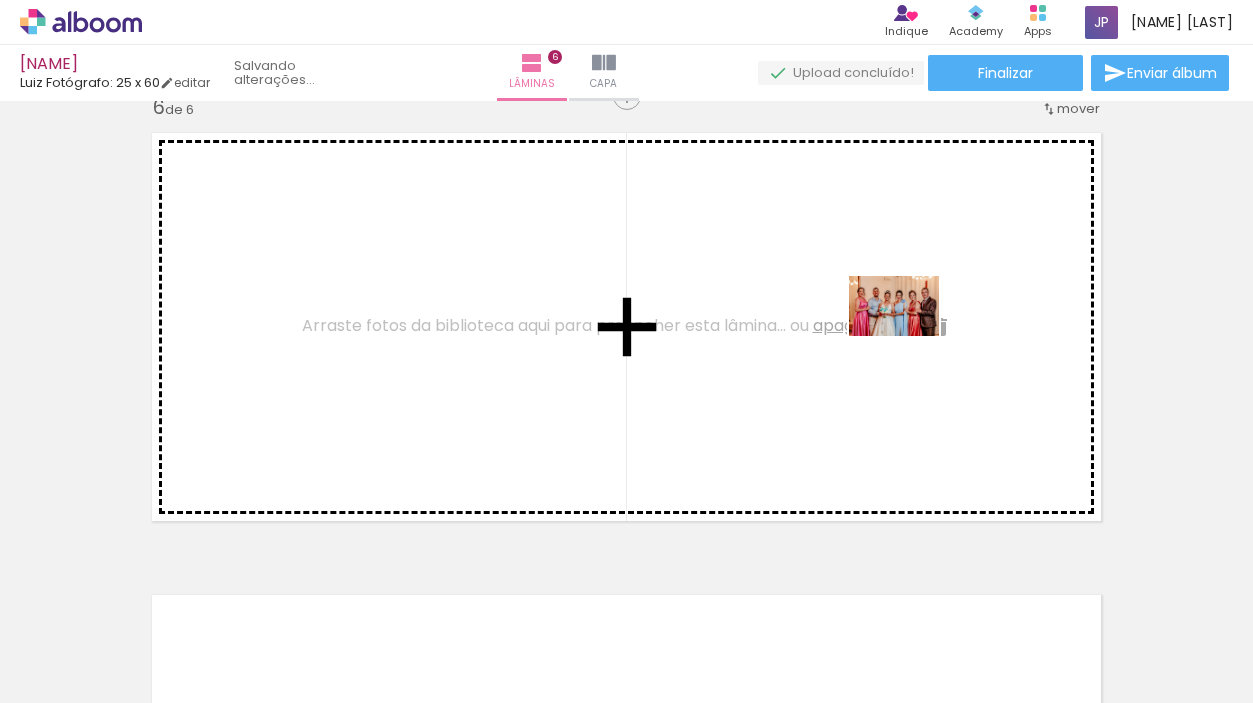drag, startPoint x: 1008, startPoint y: 634, endPoint x: 909, endPoint y: 336, distance: 314.01434 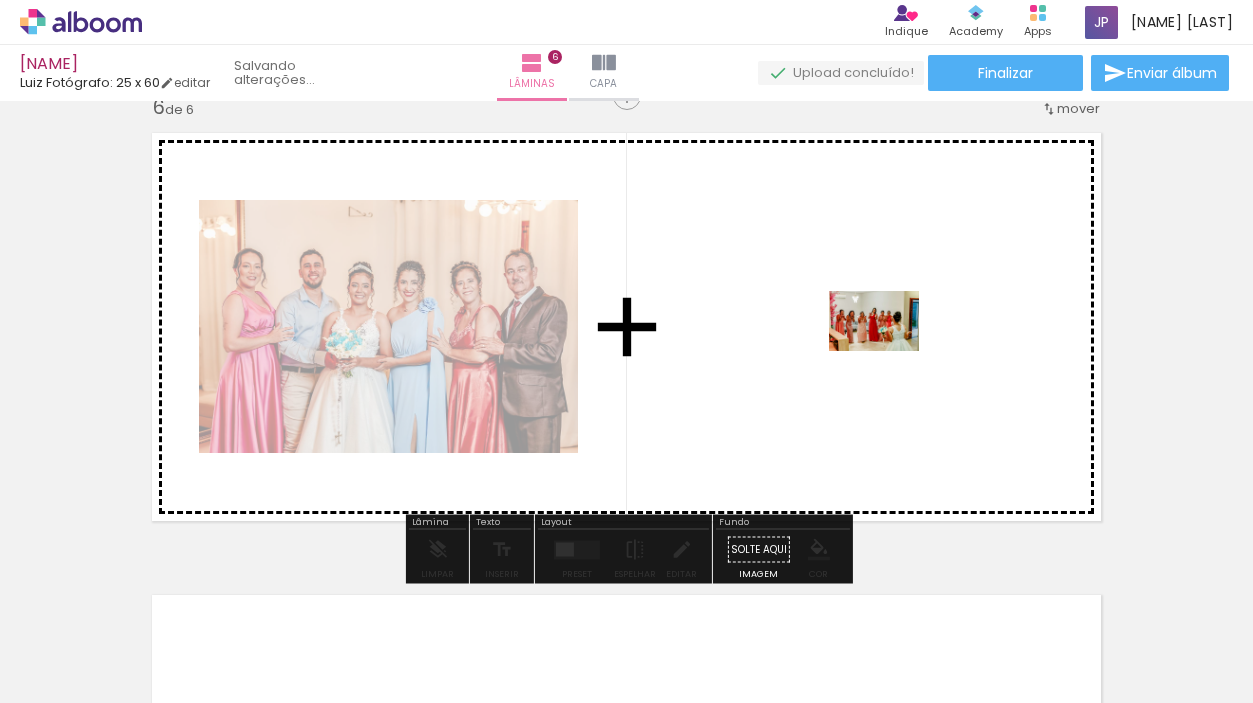drag, startPoint x: 1119, startPoint y: 612, endPoint x: 889, endPoint y: 351, distance: 347.88074 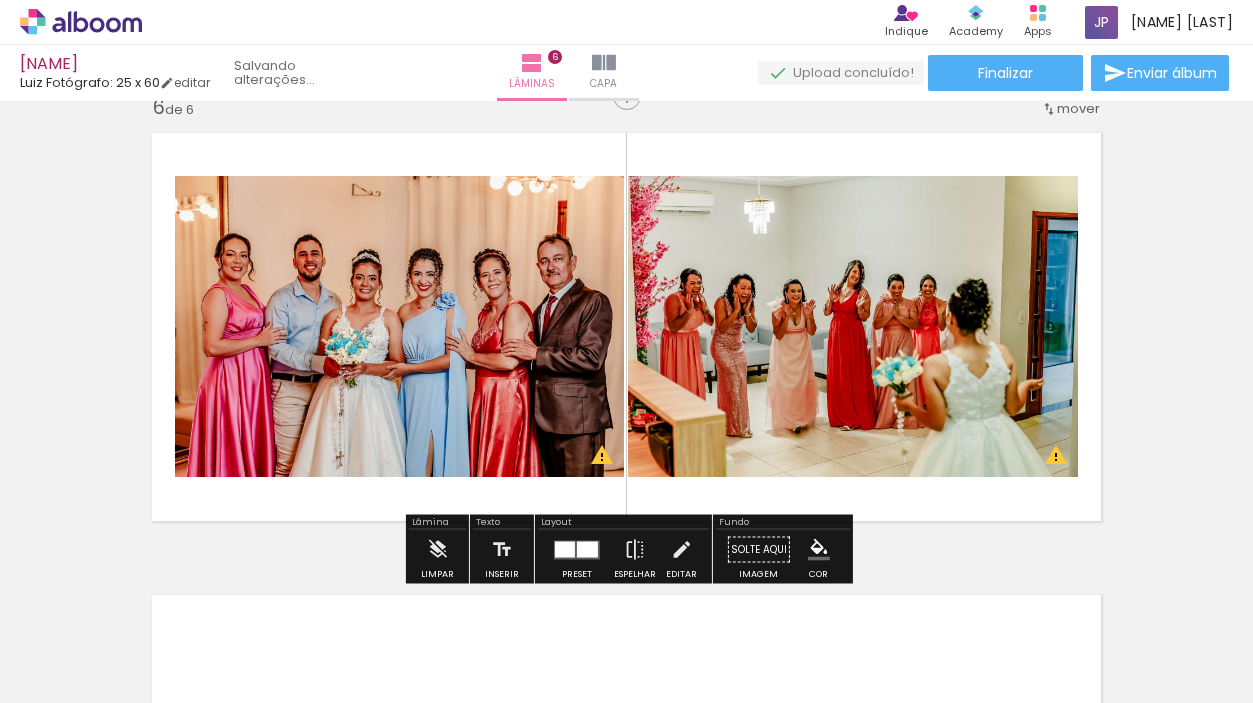 scroll, scrollTop: 0, scrollLeft: 1605, axis: horizontal 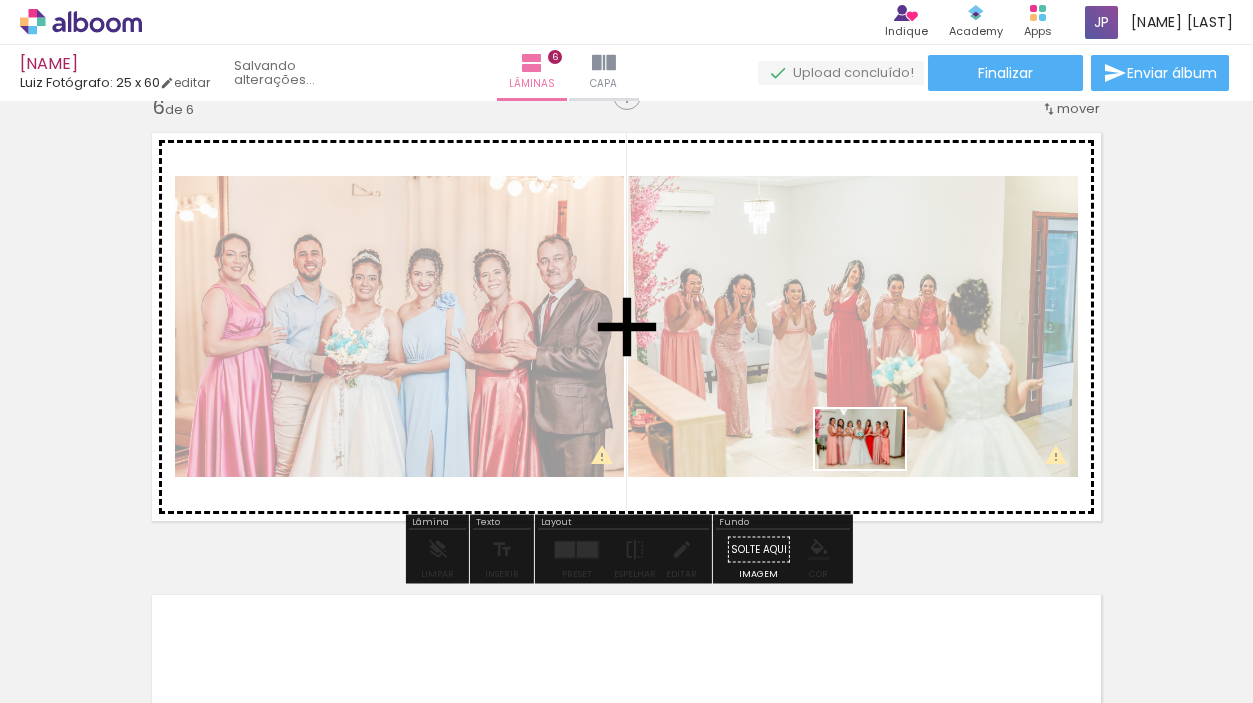 drag, startPoint x: 825, startPoint y: 648, endPoint x: 875, endPoint y: 469, distance: 185.8521 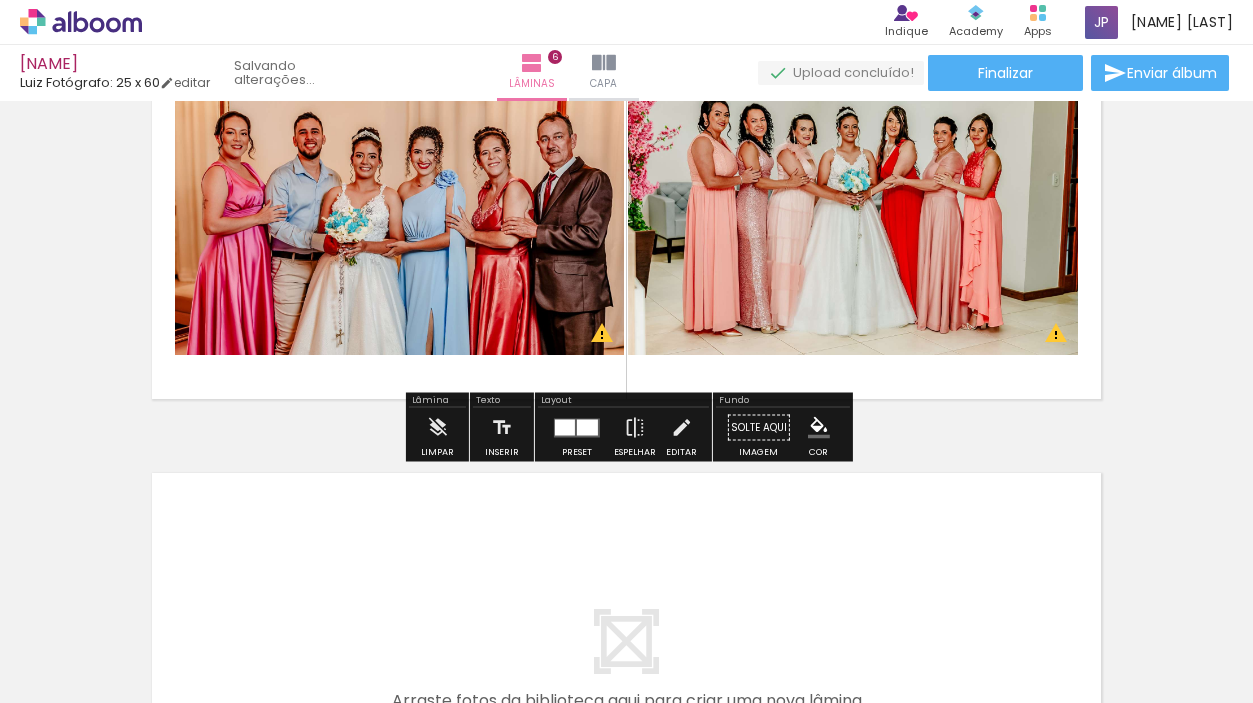 scroll, scrollTop: 2497, scrollLeft: 0, axis: vertical 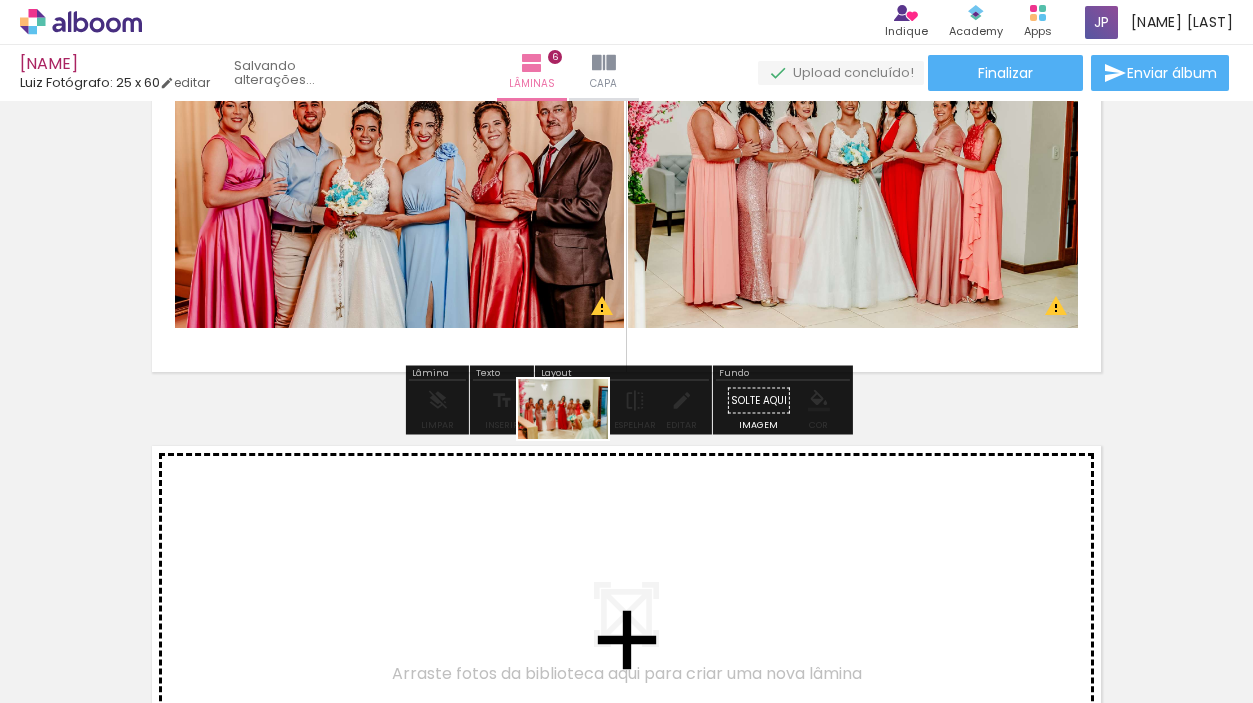 drag, startPoint x: 729, startPoint y: 635, endPoint x: 578, endPoint y: 439, distance: 247.4207 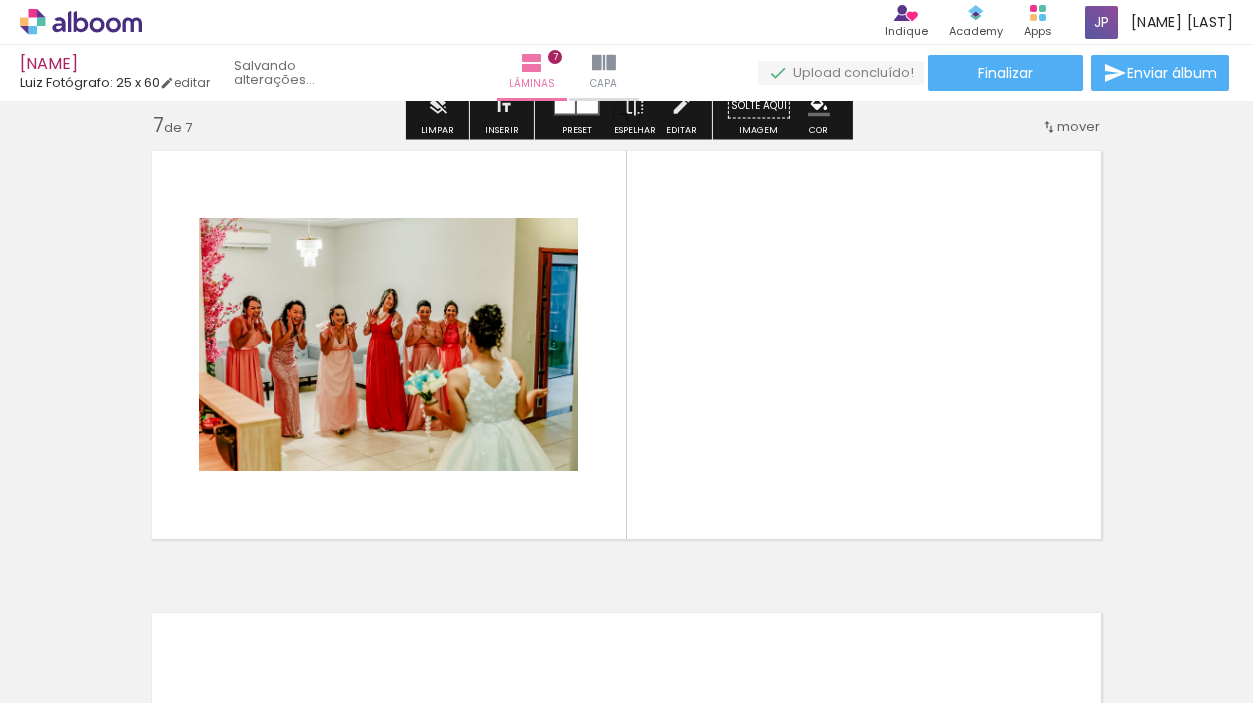 scroll, scrollTop: 2797, scrollLeft: 0, axis: vertical 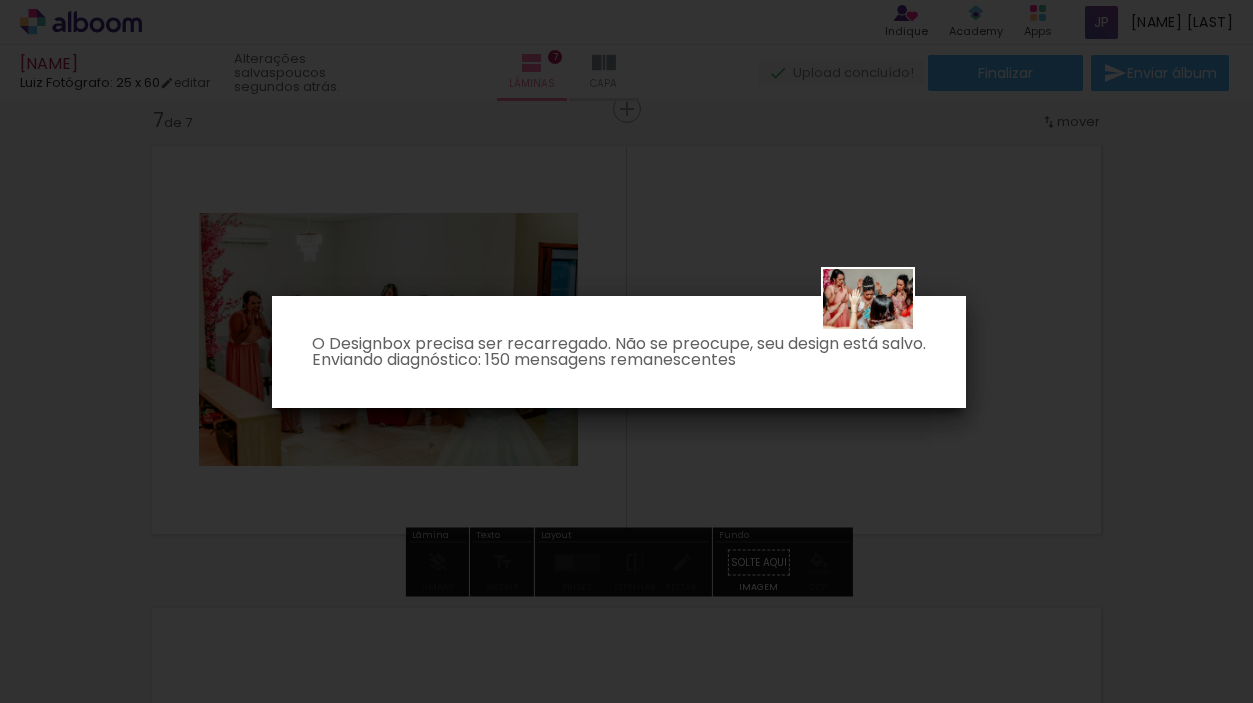 drag, startPoint x: 906, startPoint y: 486, endPoint x: 883, endPoint y: 329, distance: 158.67577 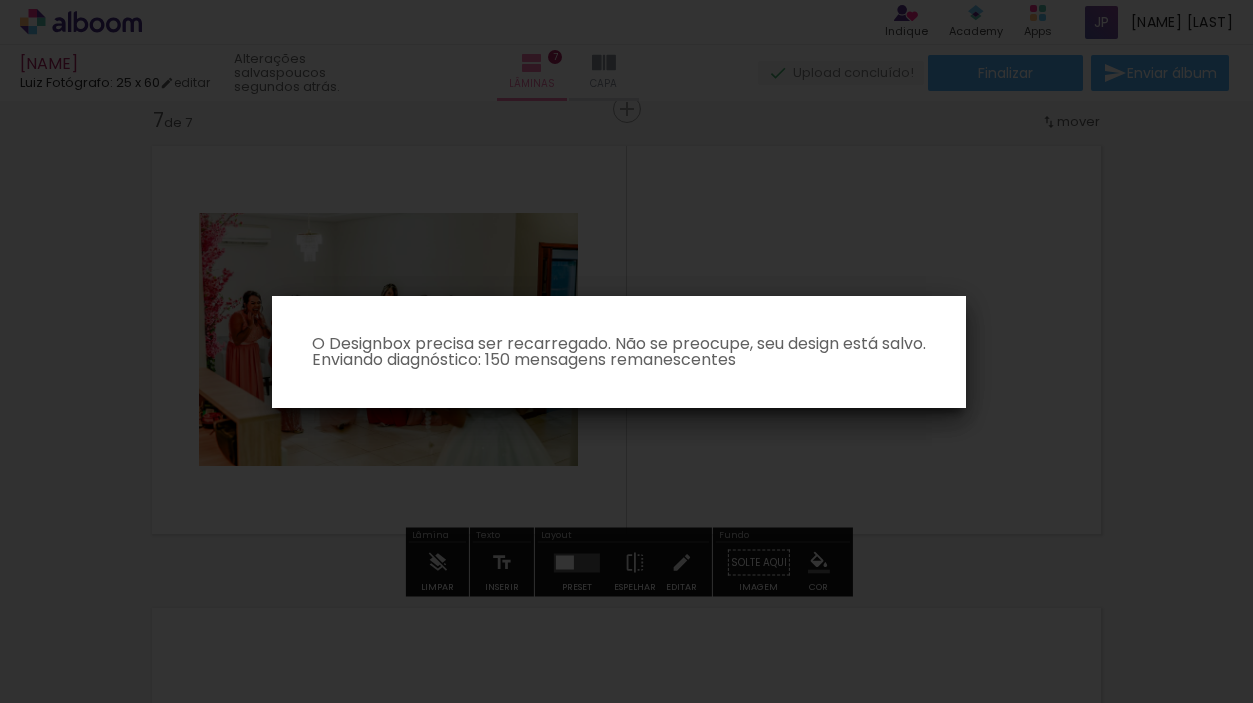 click 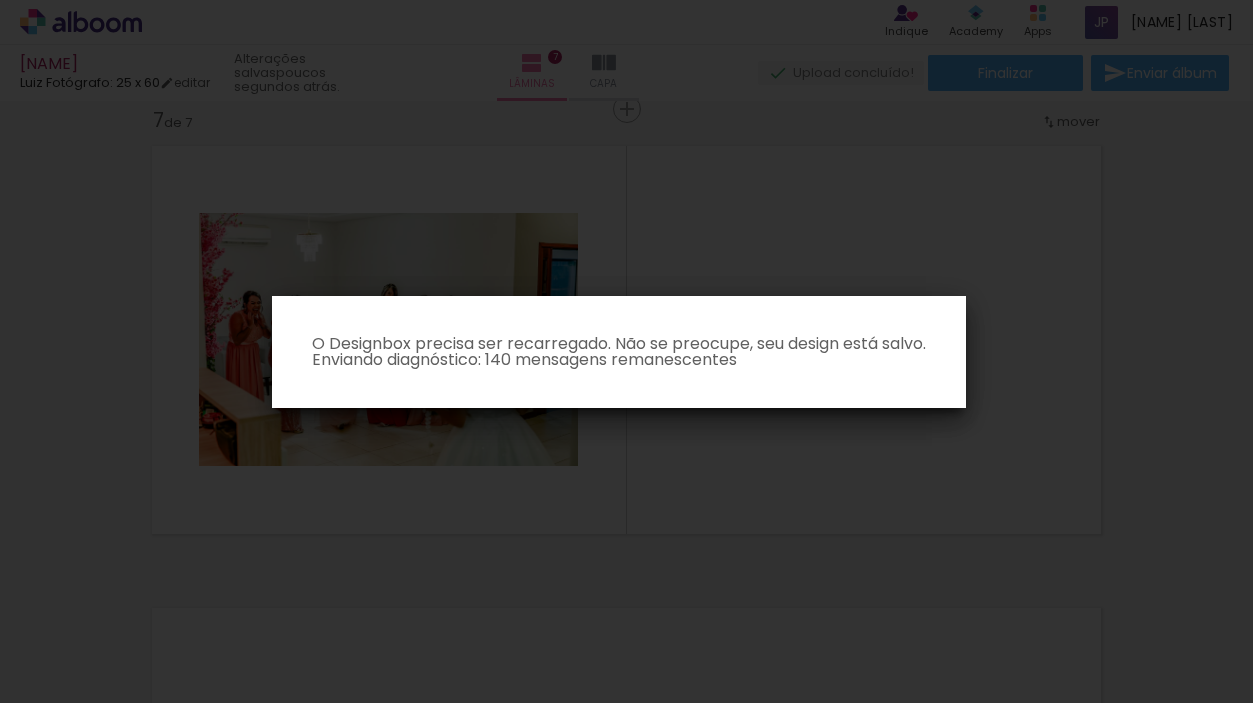 click 